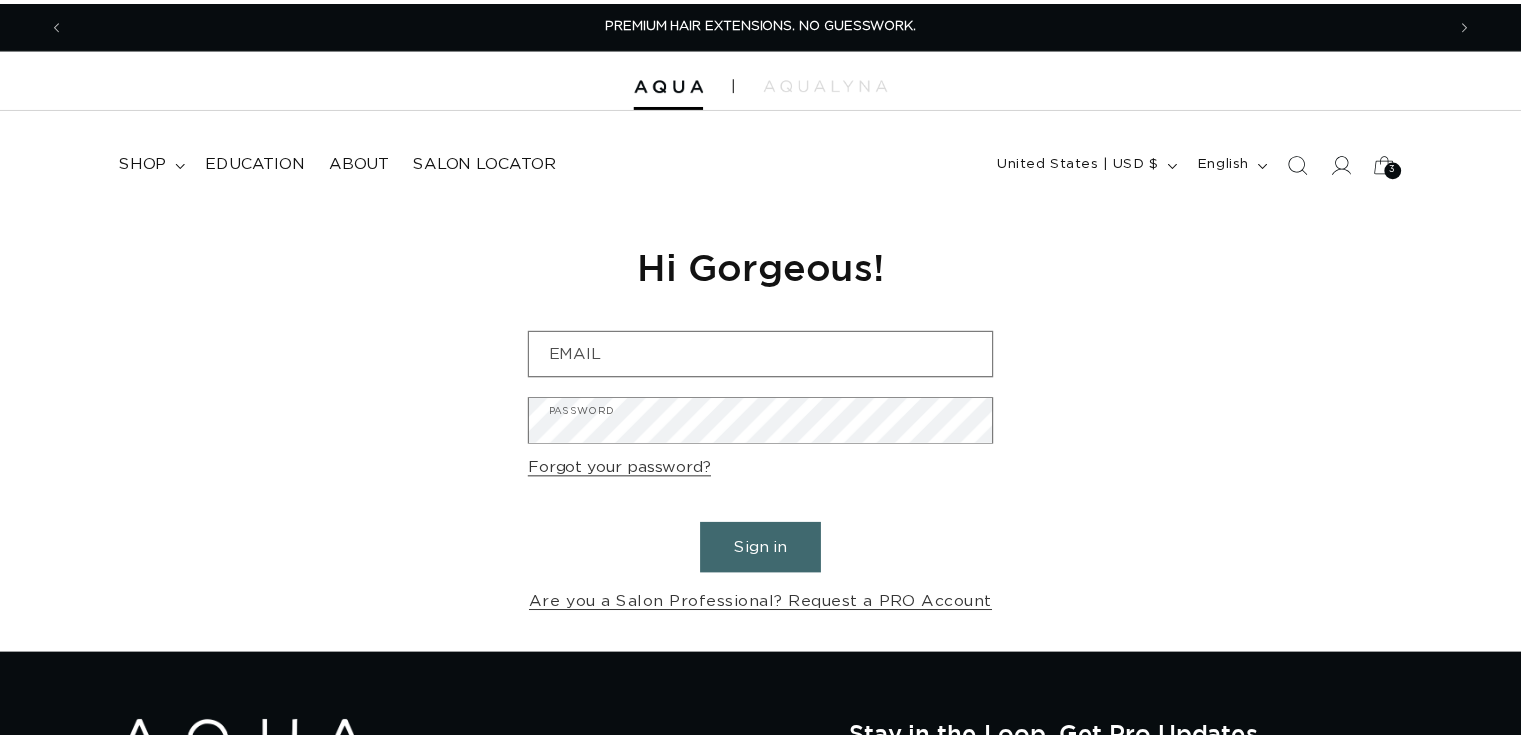 scroll, scrollTop: 0, scrollLeft: 0, axis: both 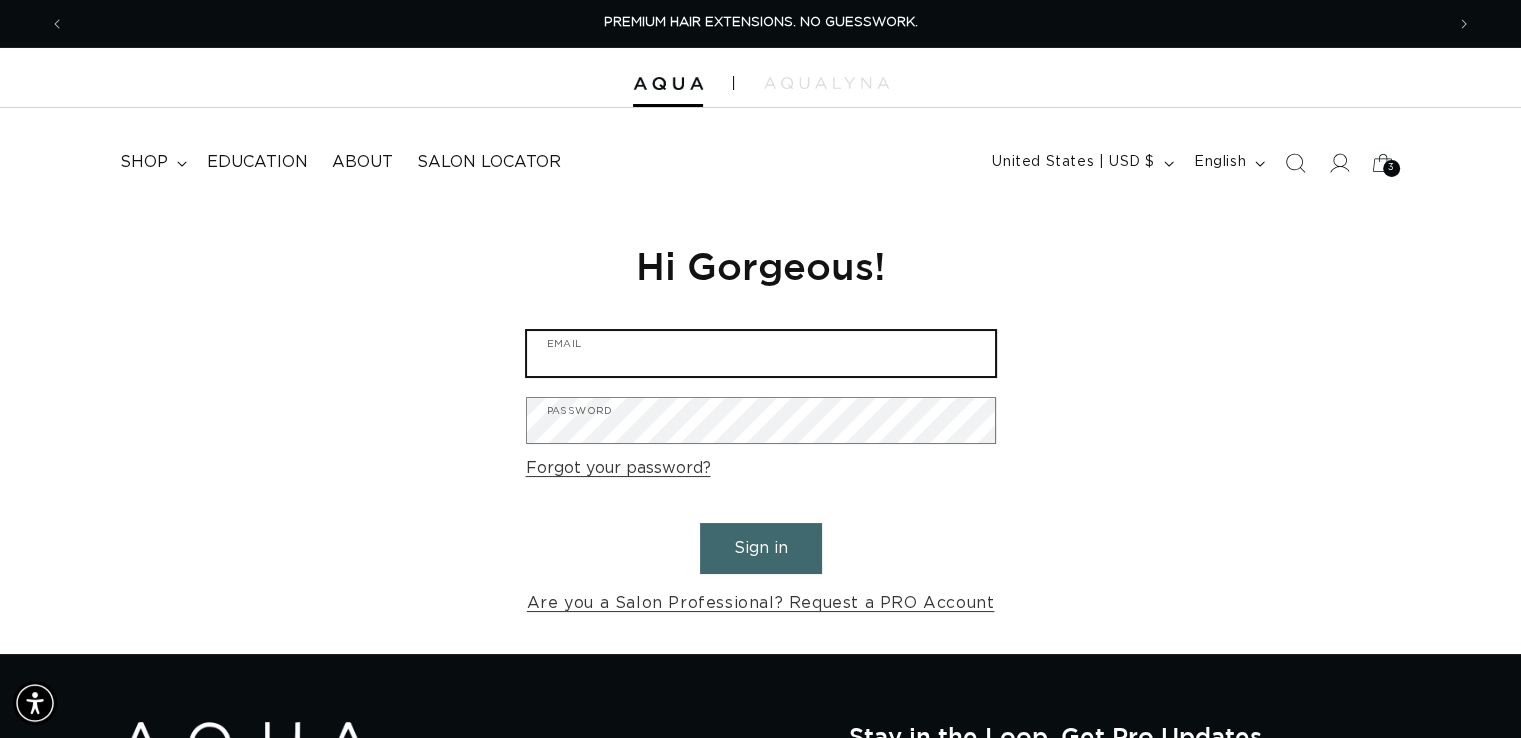 type on "beautyandbrowartistry@gmail.com" 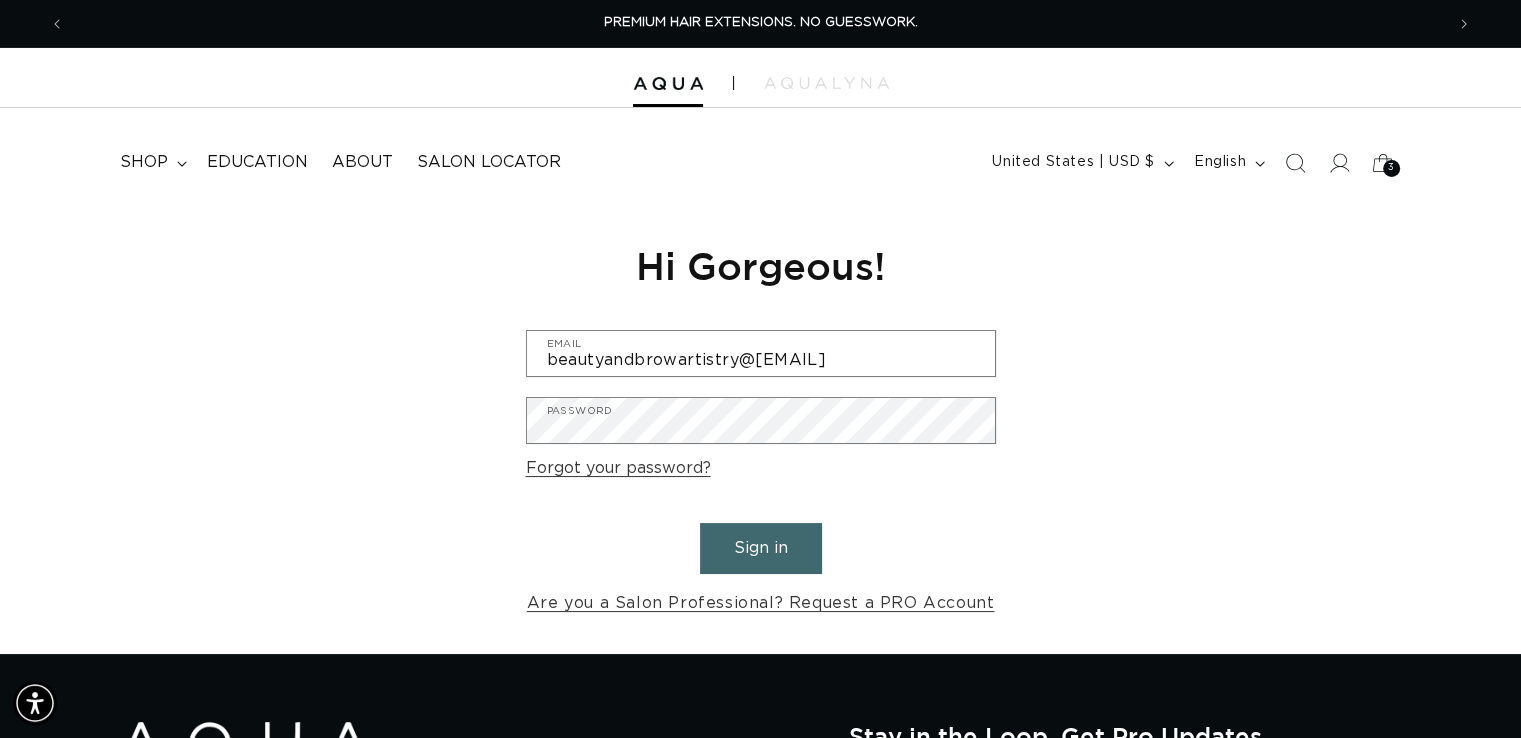 click on "Sign in" at bounding box center [761, 548] 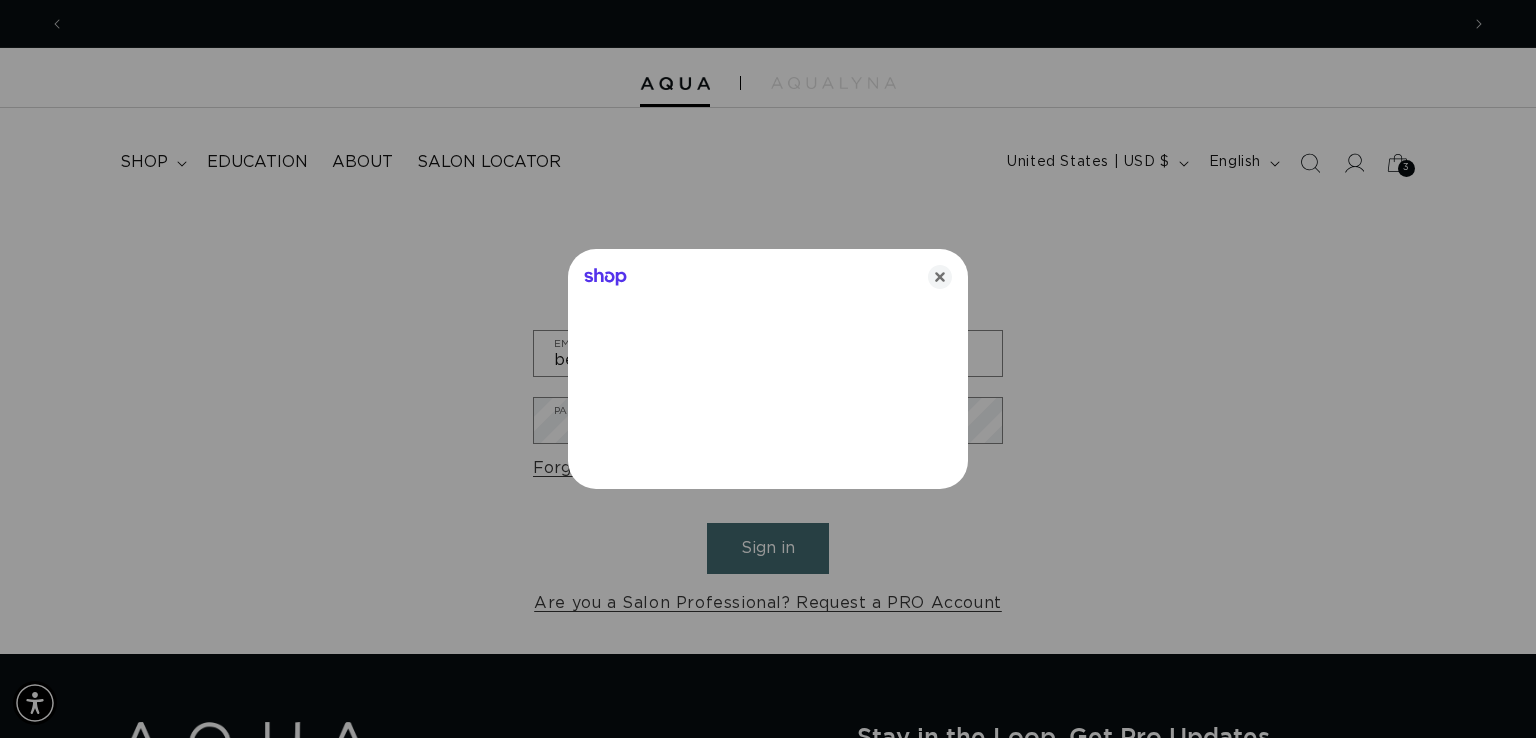 scroll, scrollTop: 0, scrollLeft: 1394, axis: horizontal 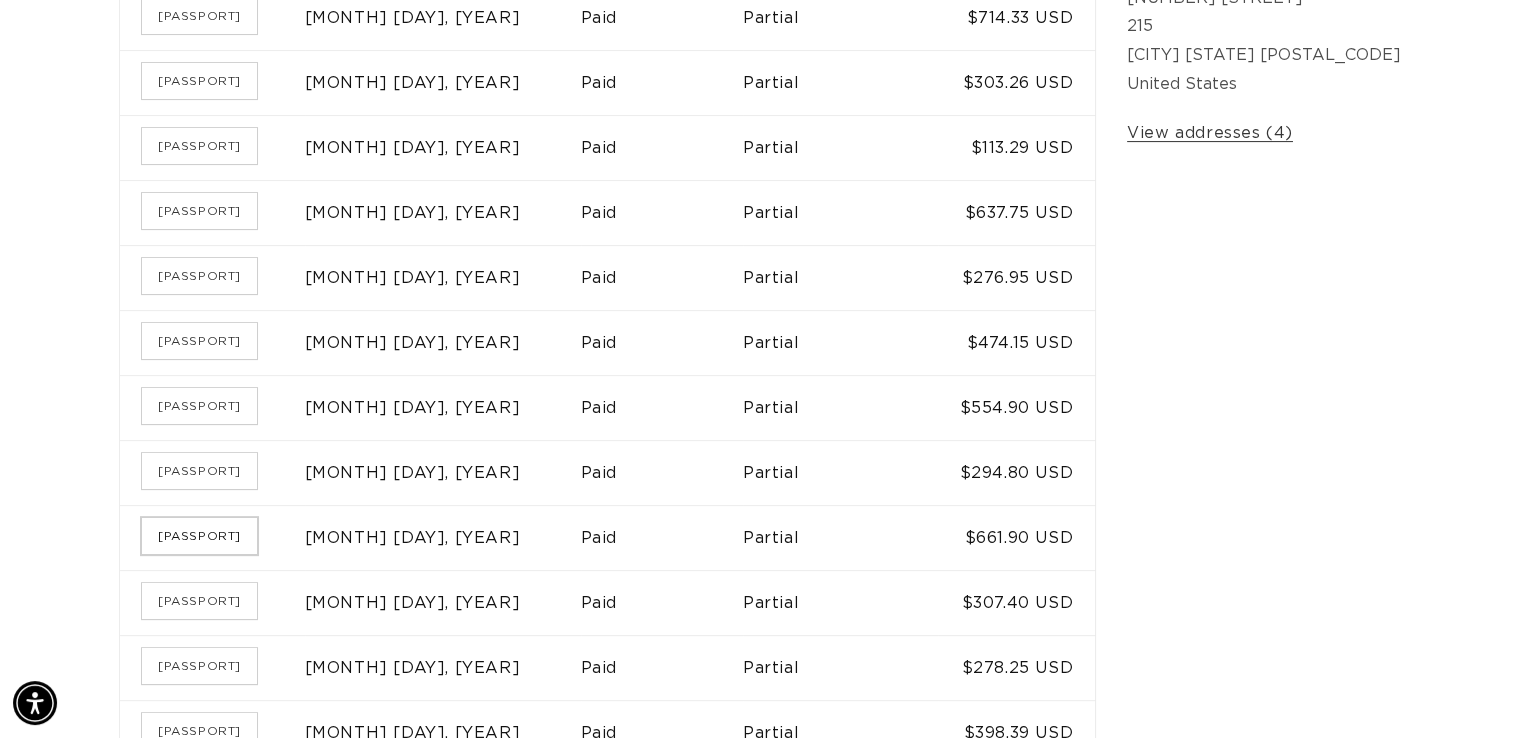 click on "SH-79742" at bounding box center [199, 536] 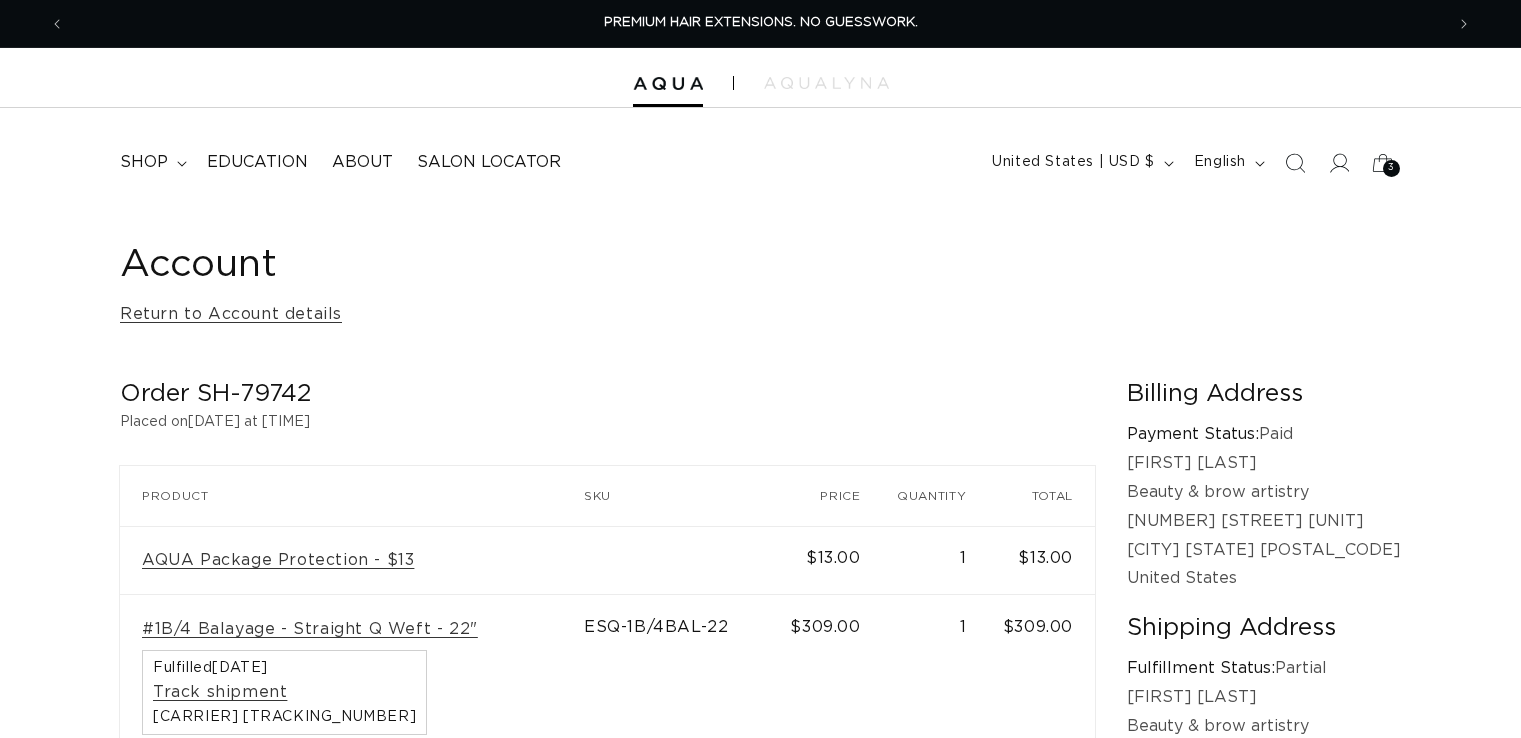scroll, scrollTop: 0, scrollLeft: 0, axis: both 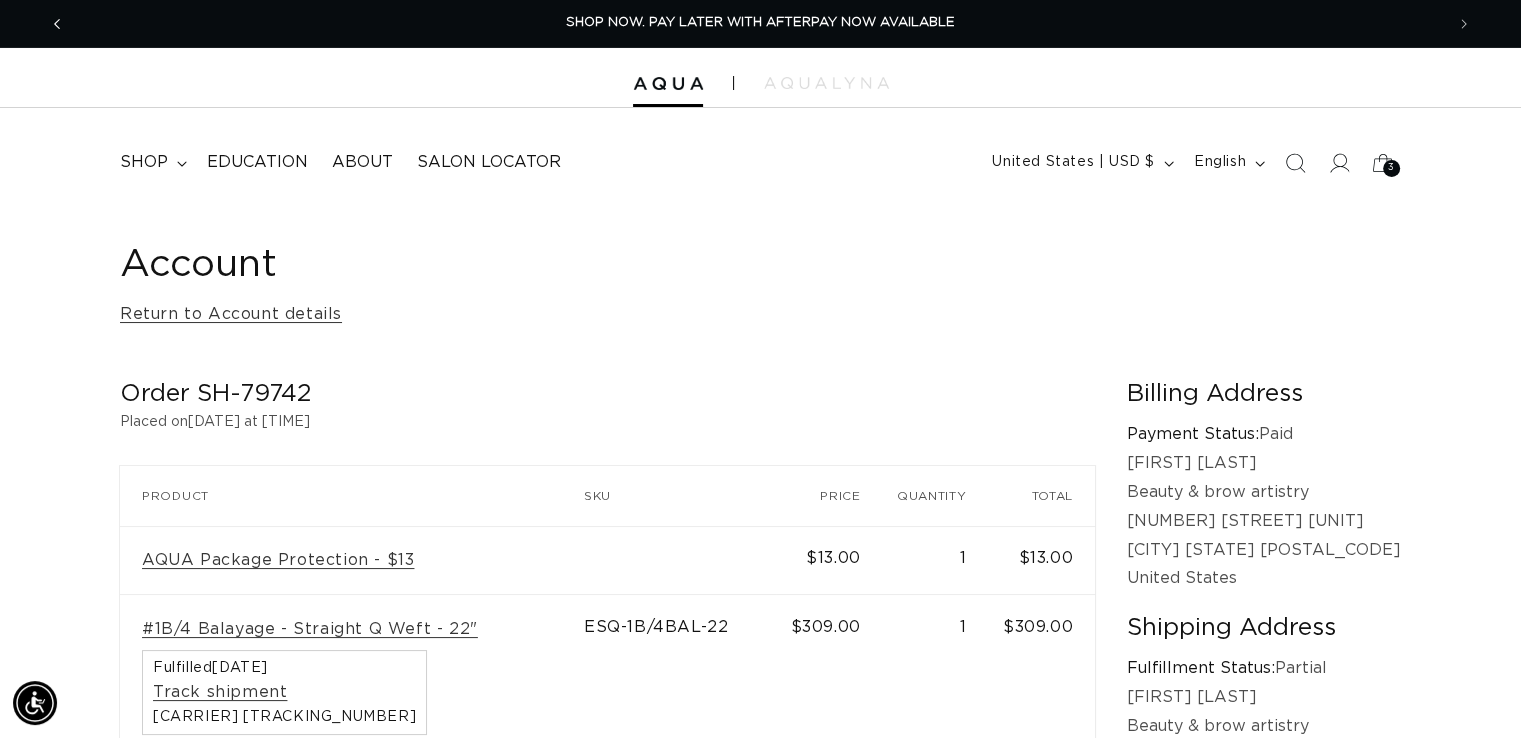 click at bounding box center [57, 24] 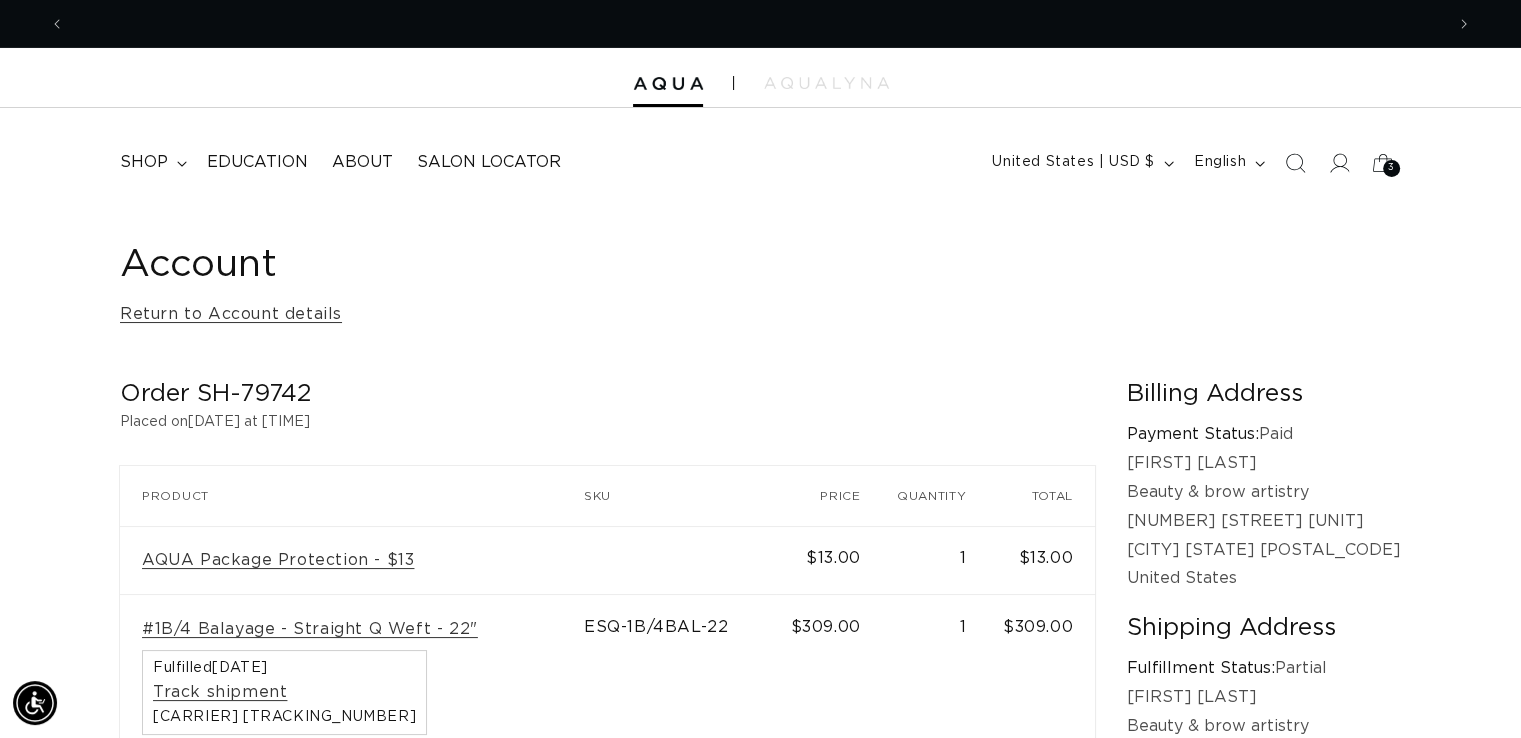 scroll, scrollTop: 0, scrollLeft: 0, axis: both 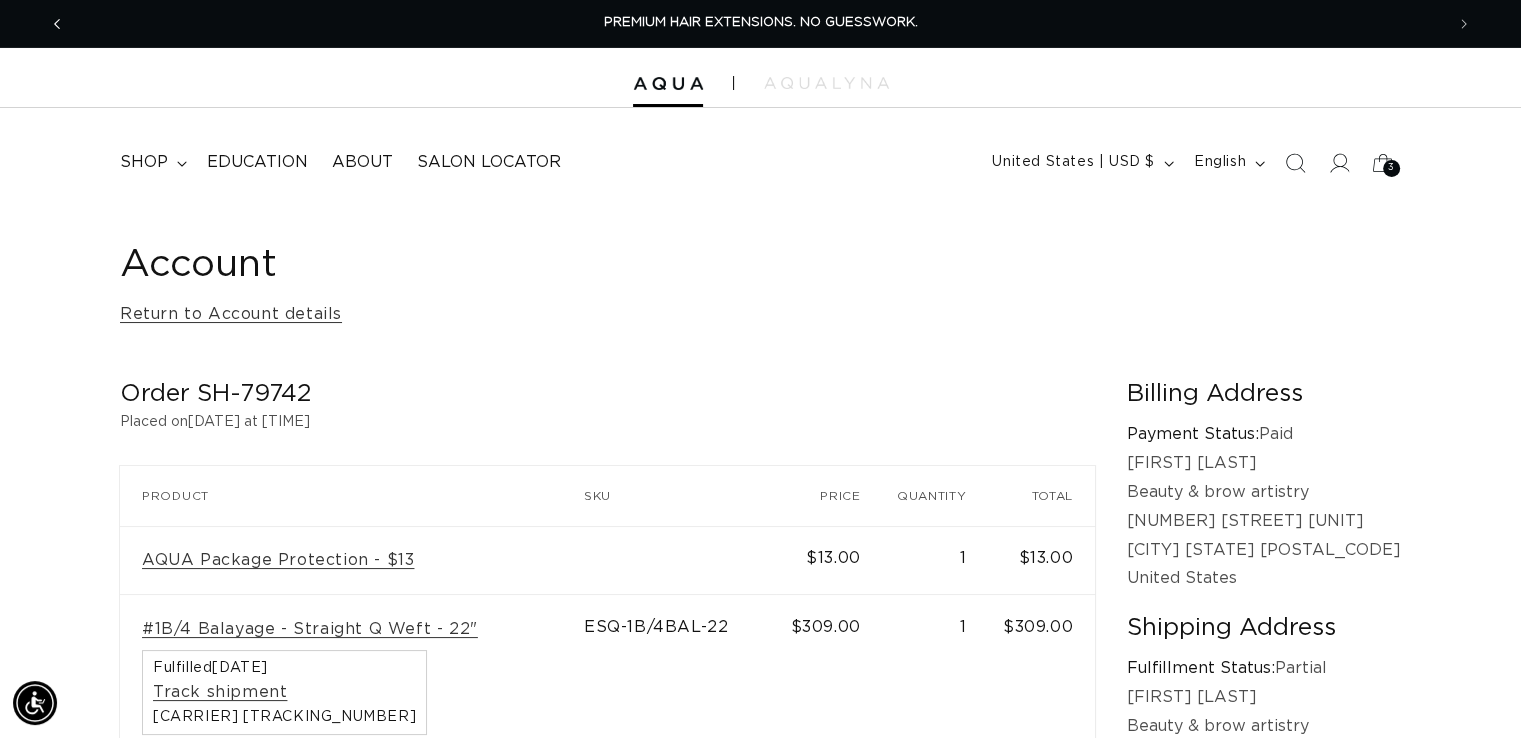 click 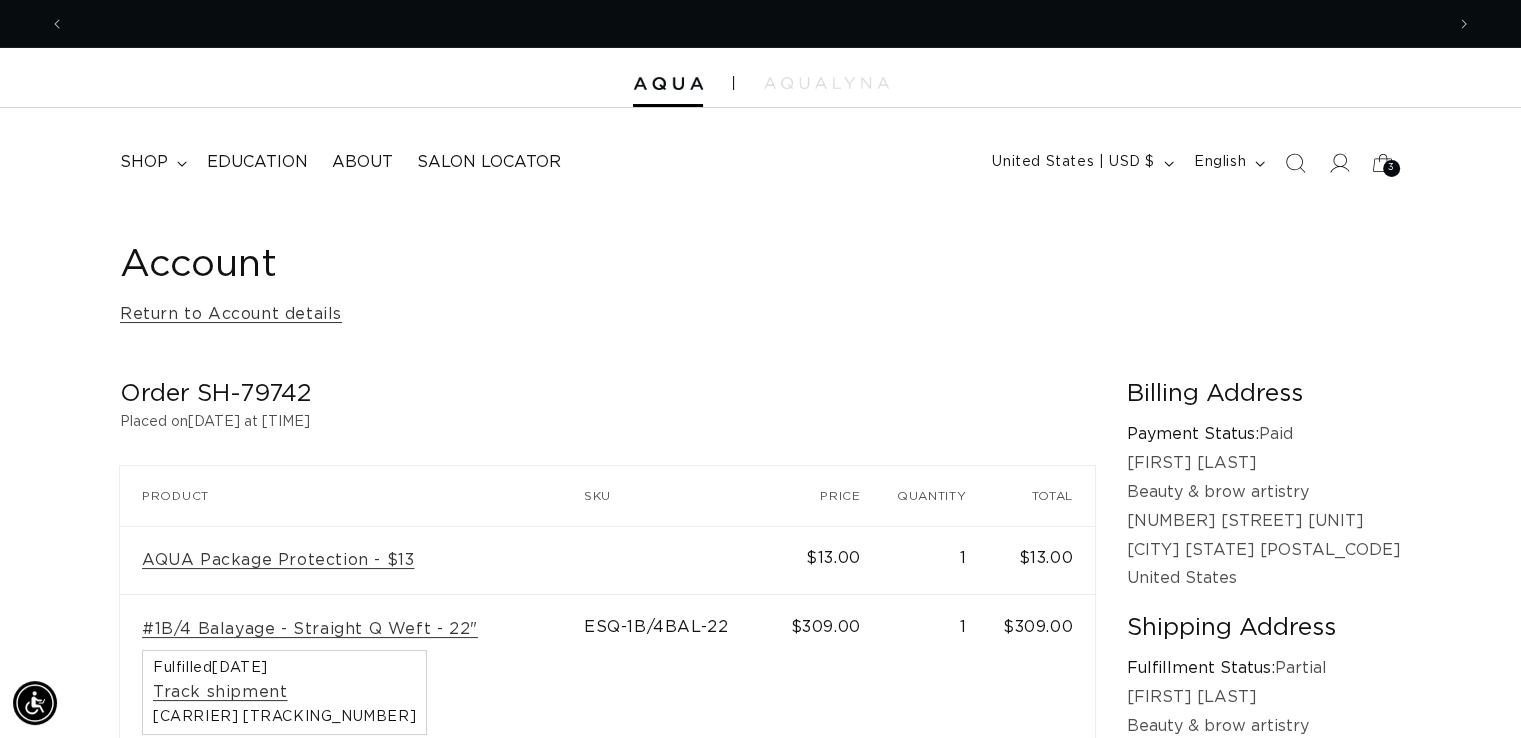 scroll, scrollTop: 0, scrollLeft: 2757, axis: horizontal 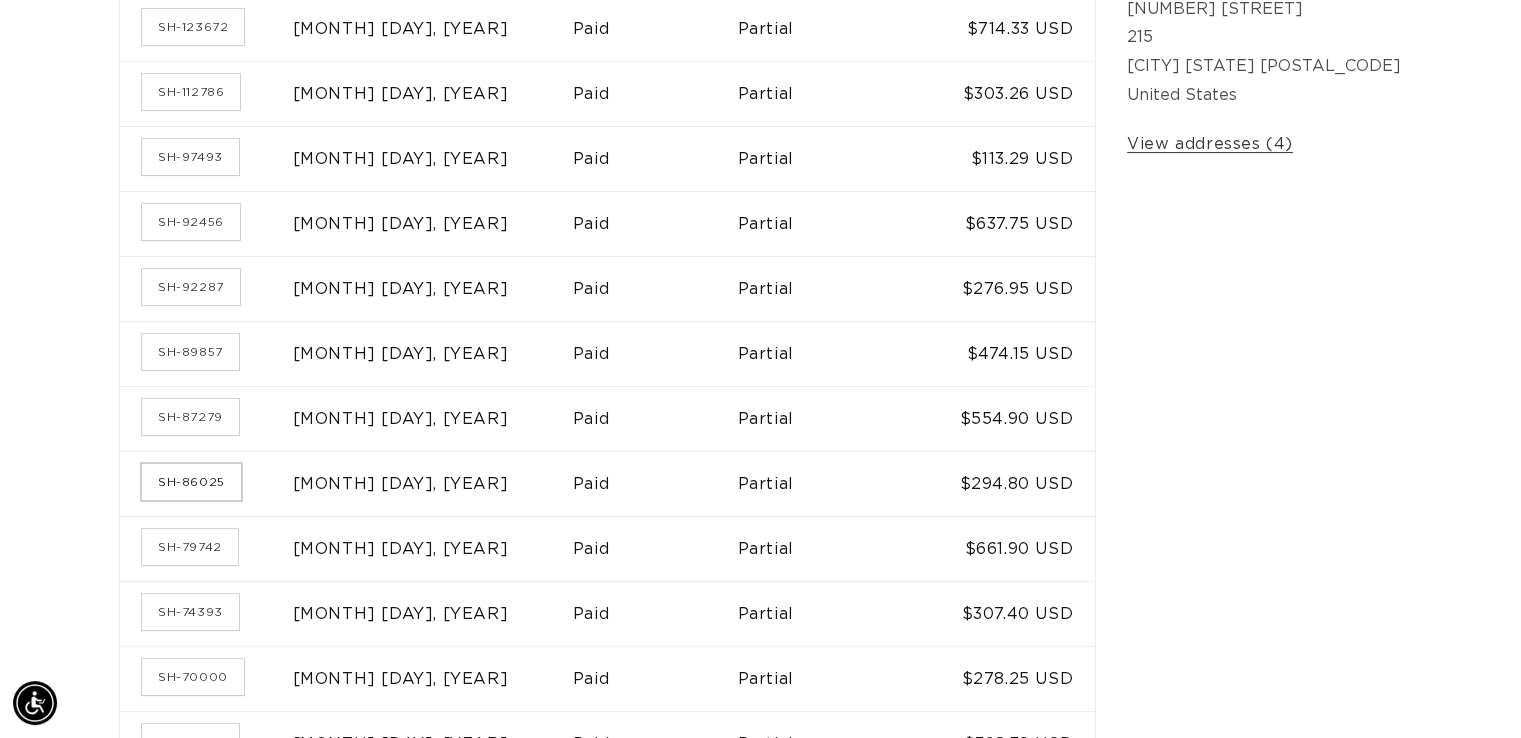 click on "[PASSPORT]" at bounding box center [191, 482] 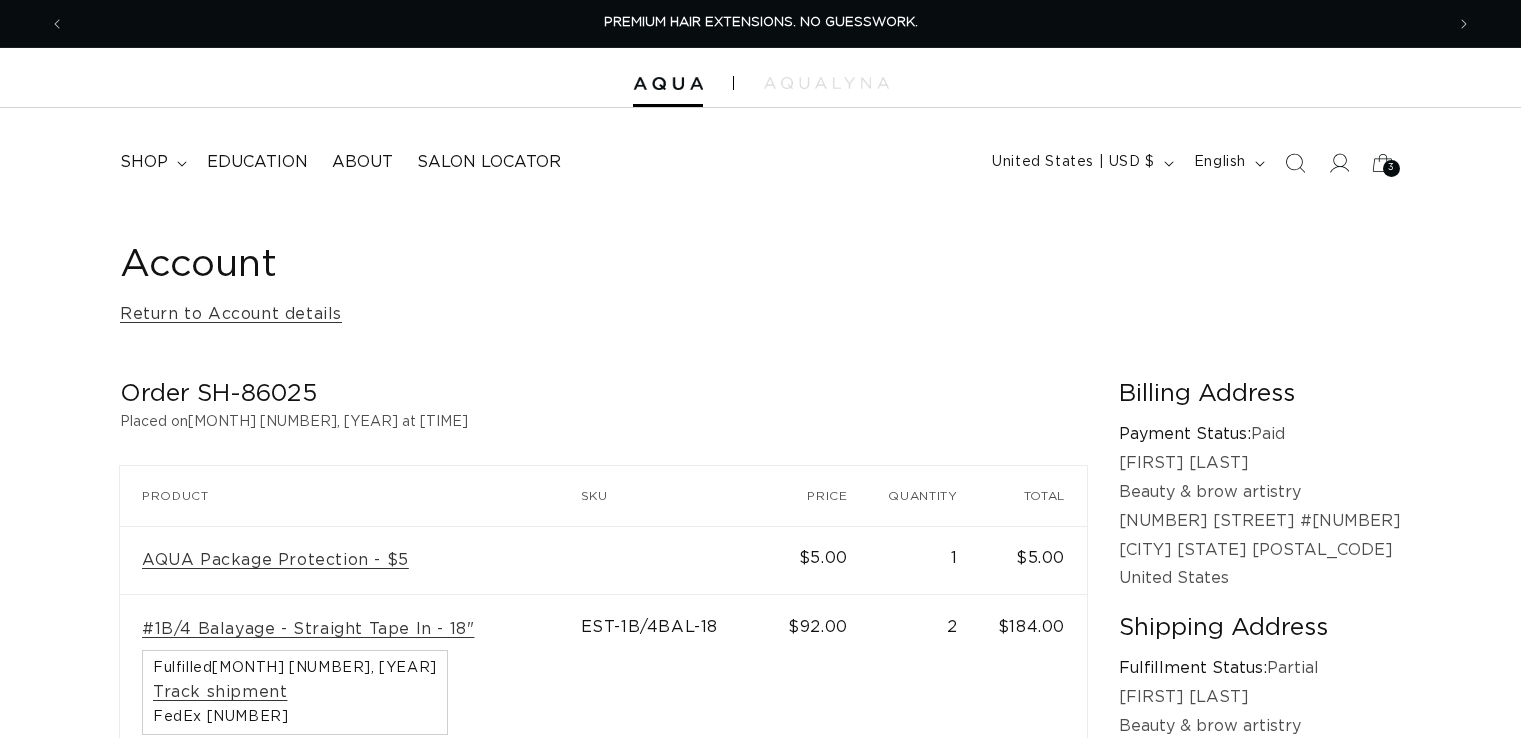 scroll, scrollTop: 0, scrollLeft: 0, axis: both 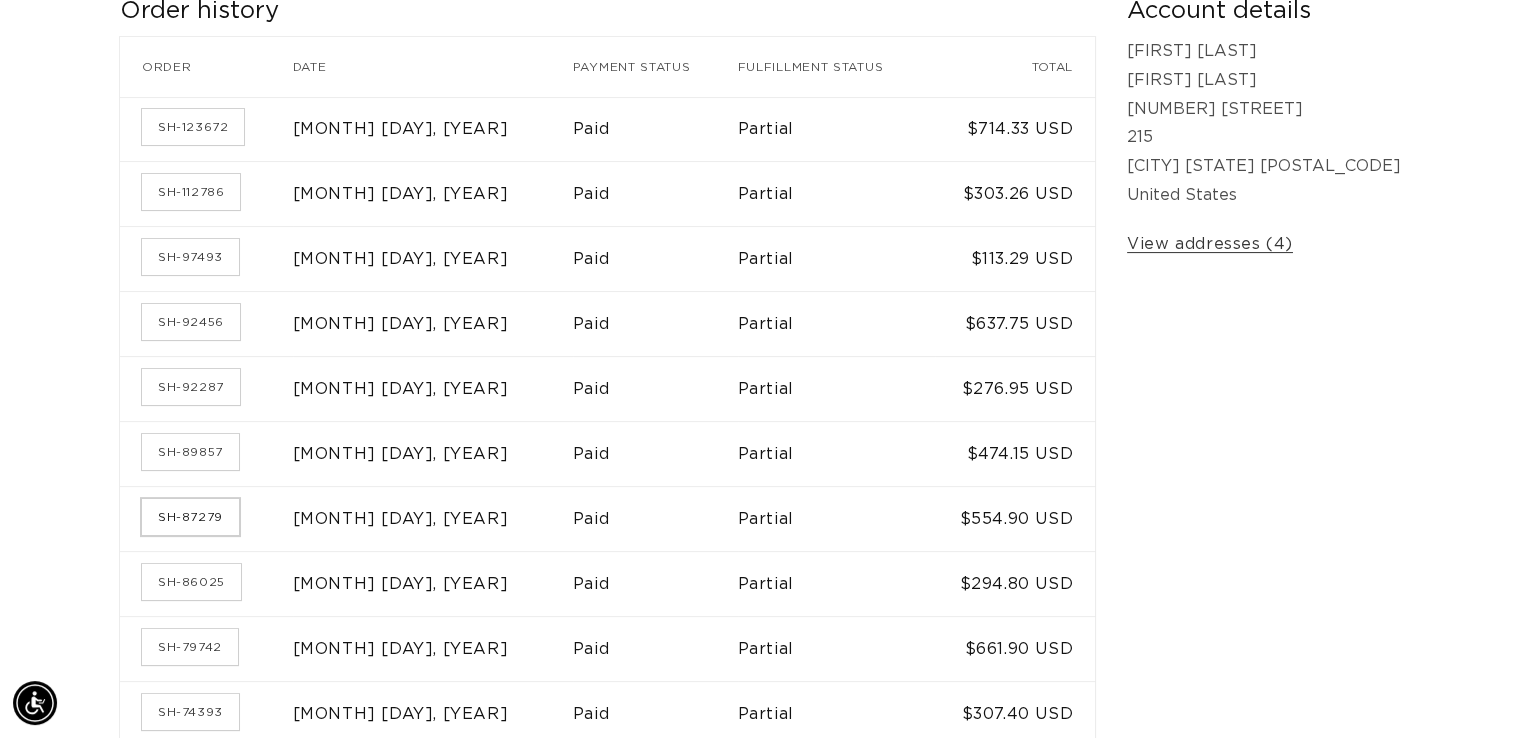 click on "SH-87279" at bounding box center (190, 517) 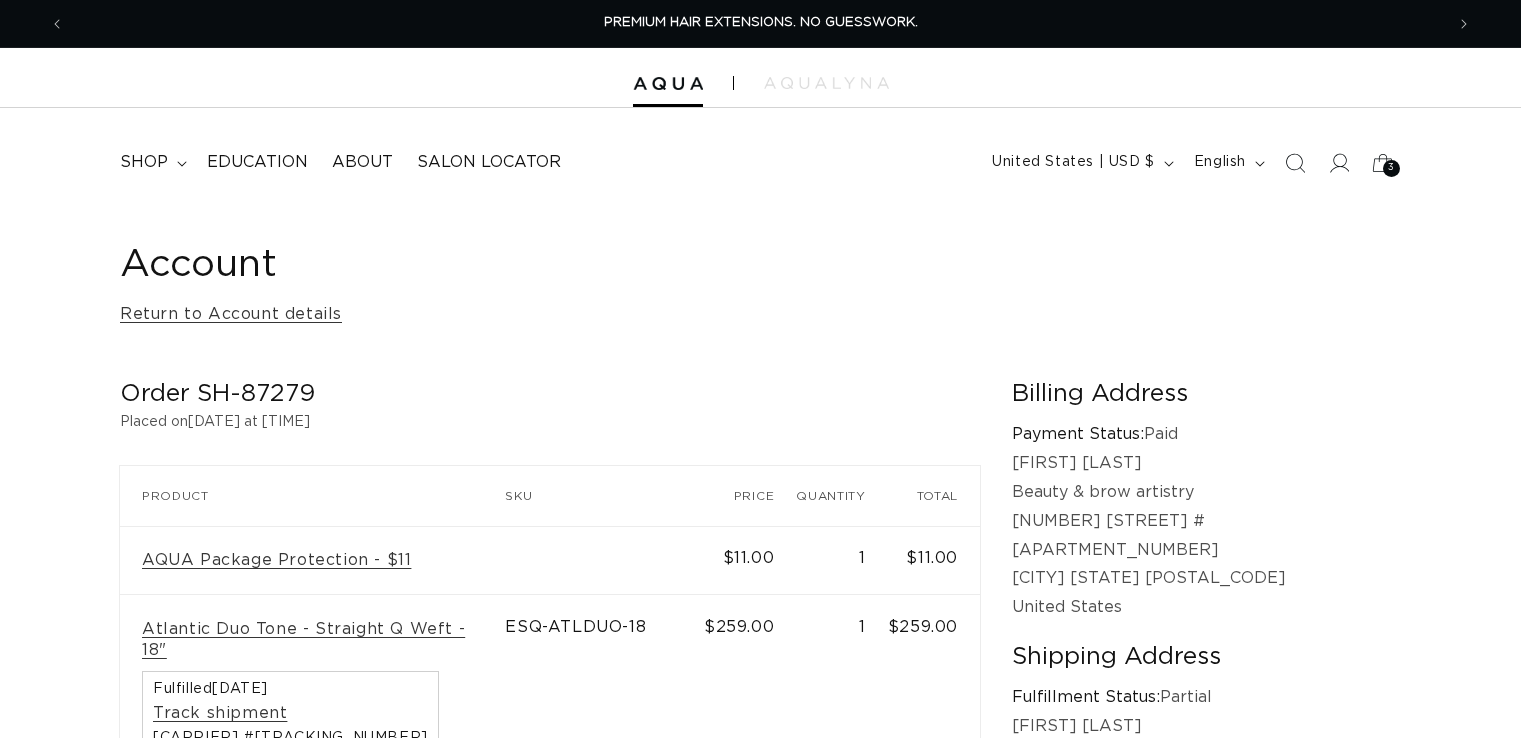 scroll, scrollTop: 0, scrollLeft: 0, axis: both 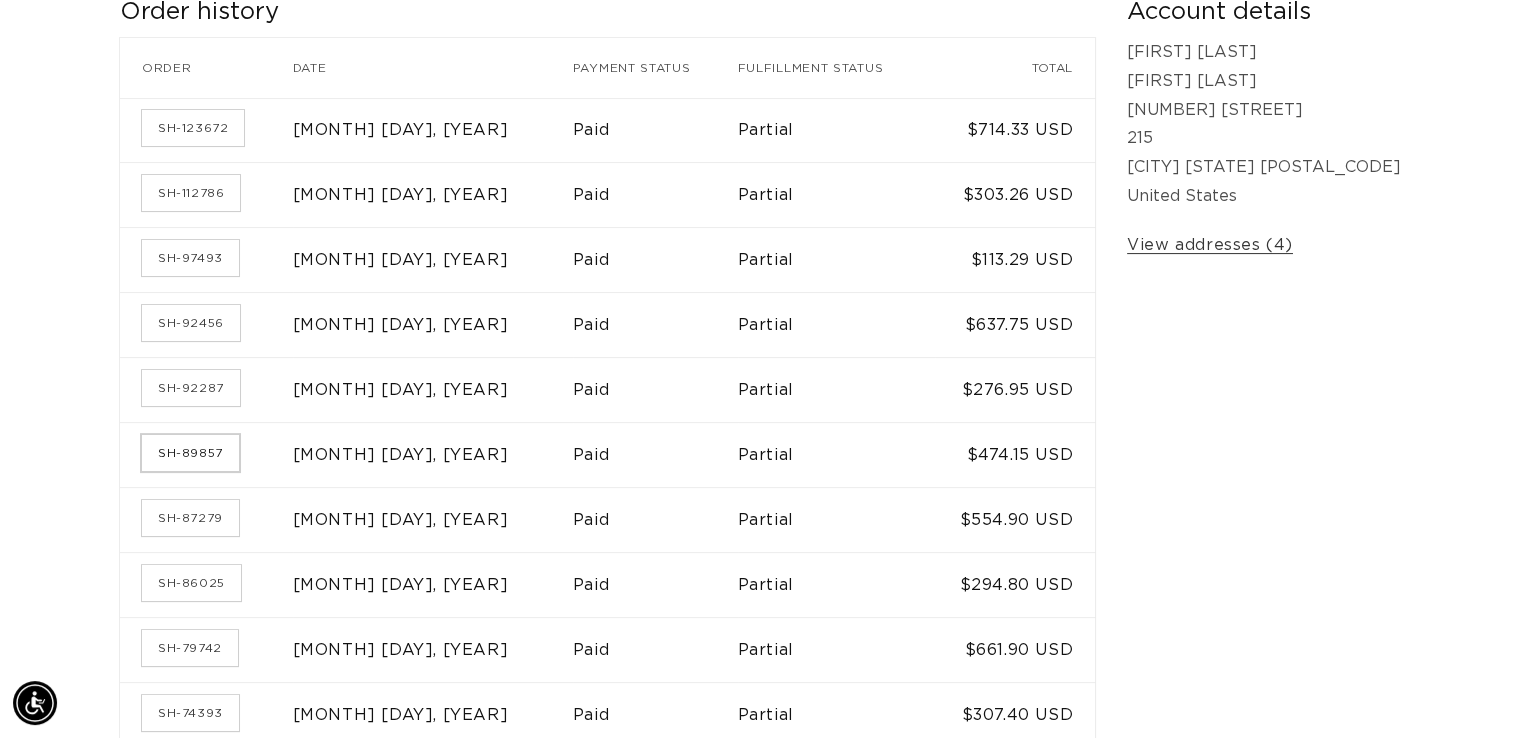 click on "SH-89857" at bounding box center [190, 453] 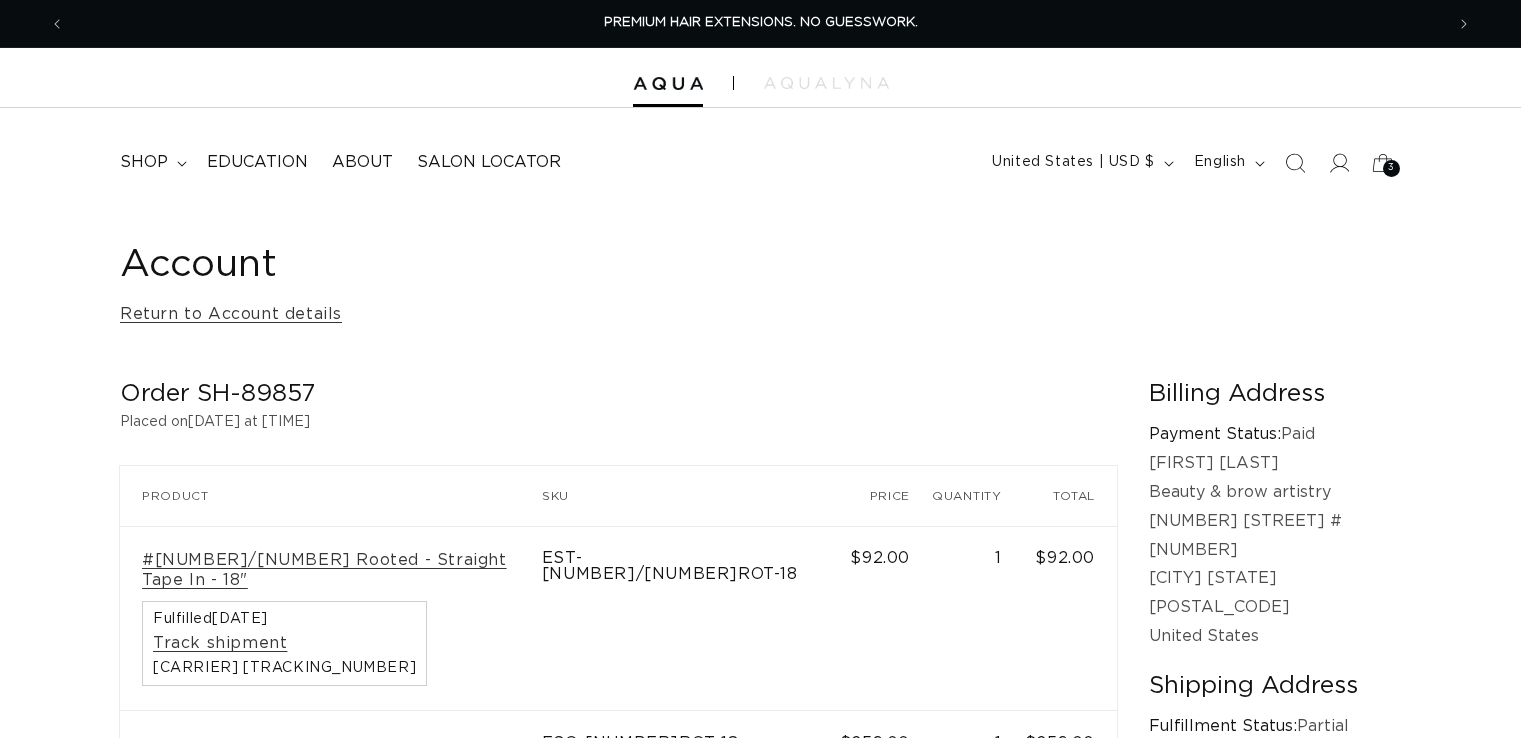 scroll, scrollTop: 0, scrollLeft: 0, axis: both 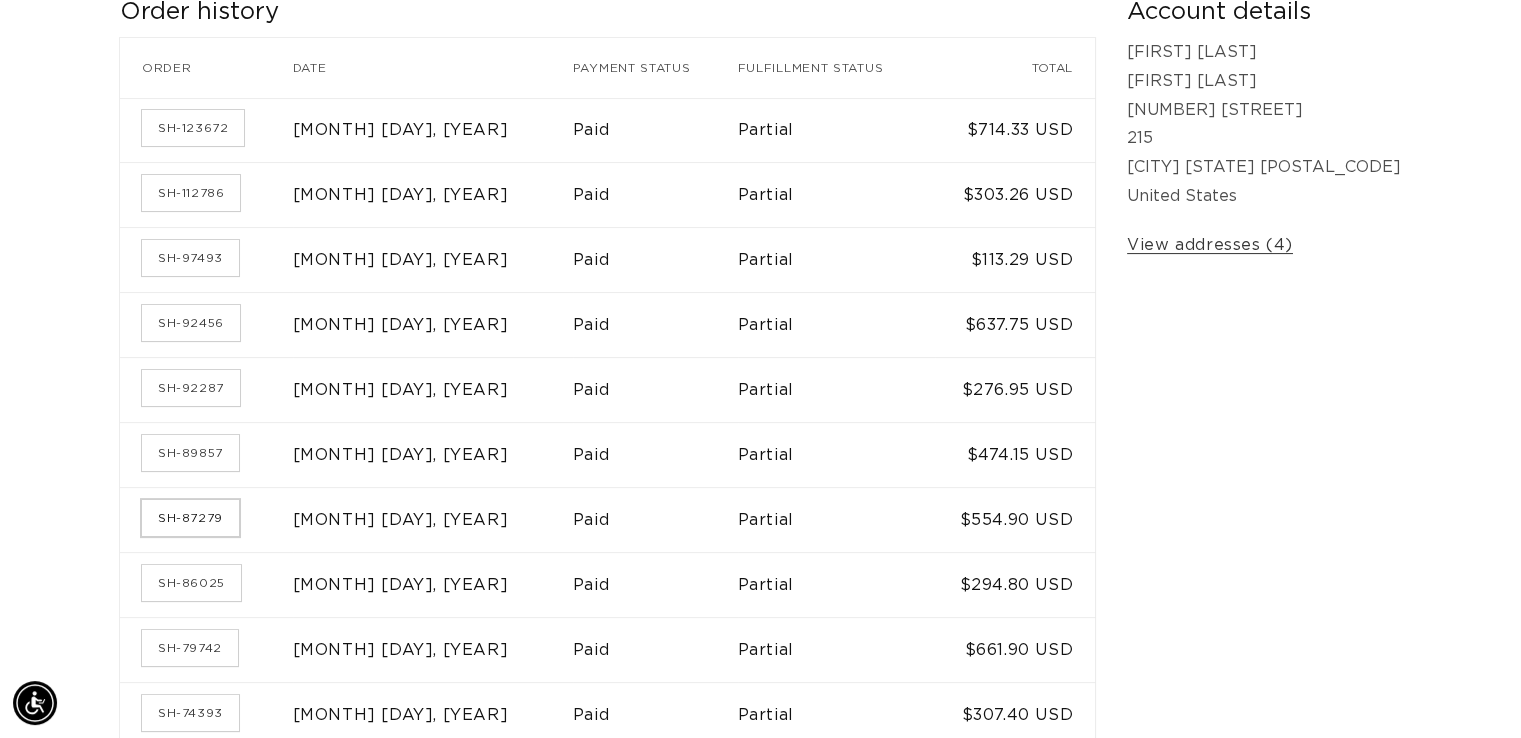 click on "SH-87279" at bounding box center (190, 518) 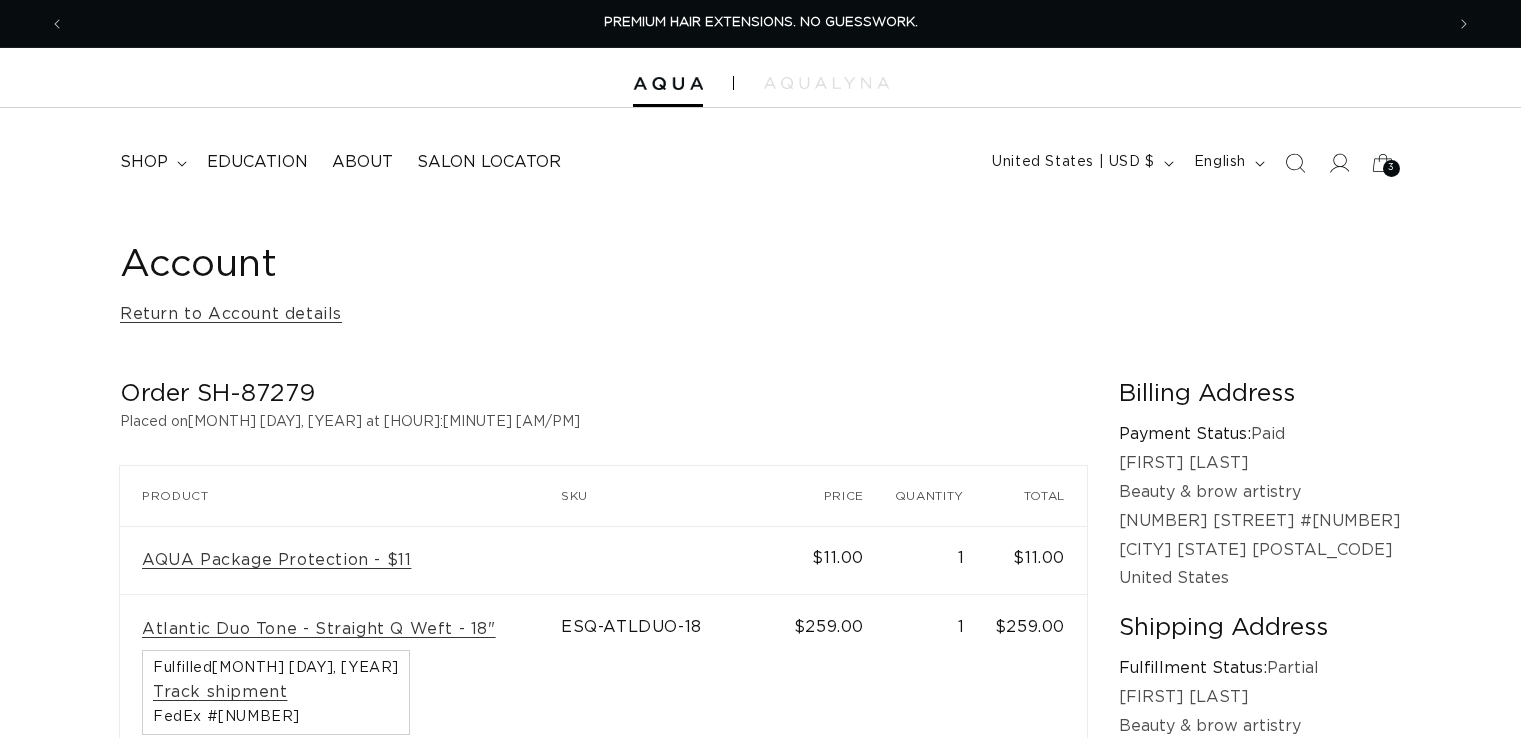 scroll, scrollTop: 300, scrollLeft: 0, axis: vertical 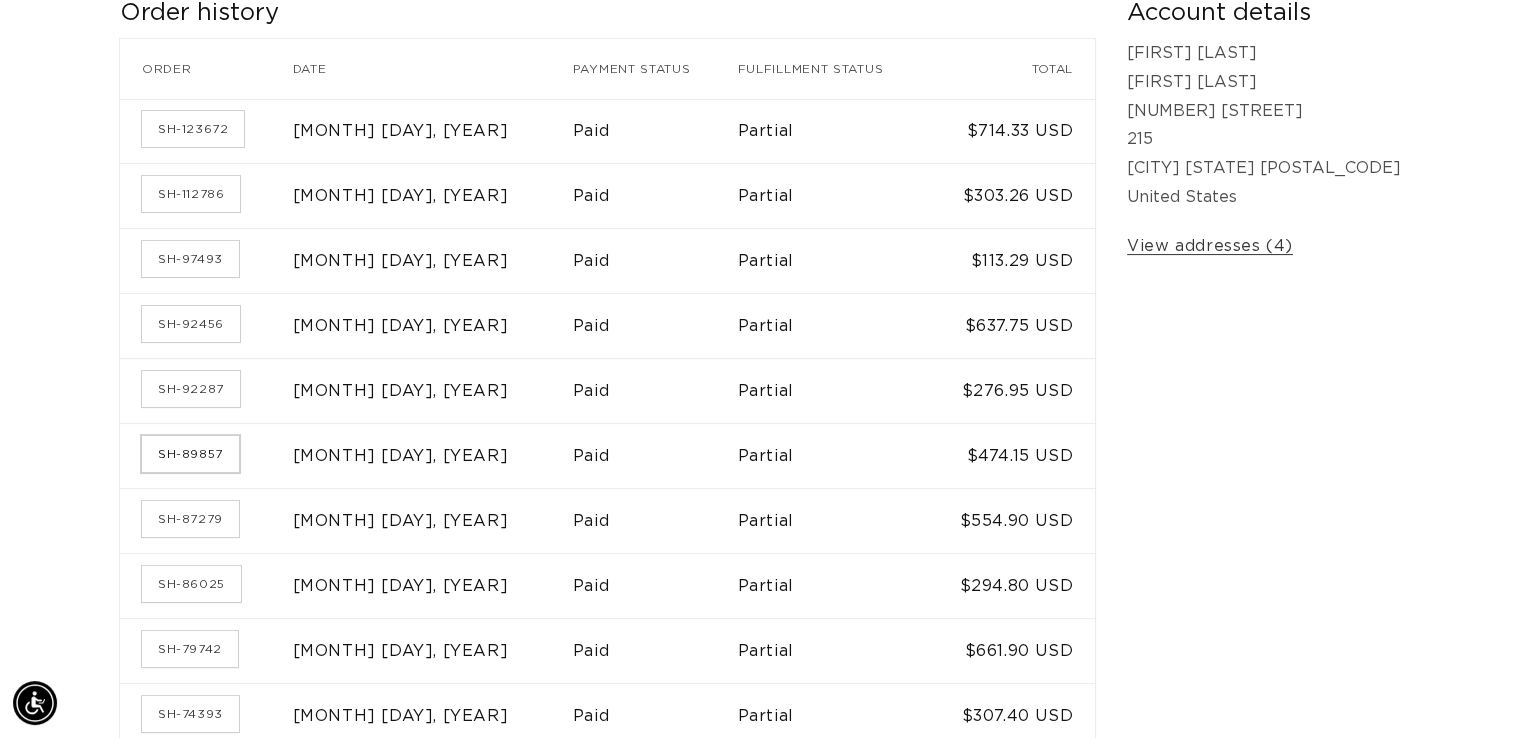 click on "SH-89857" at bounding box center (190, 454) 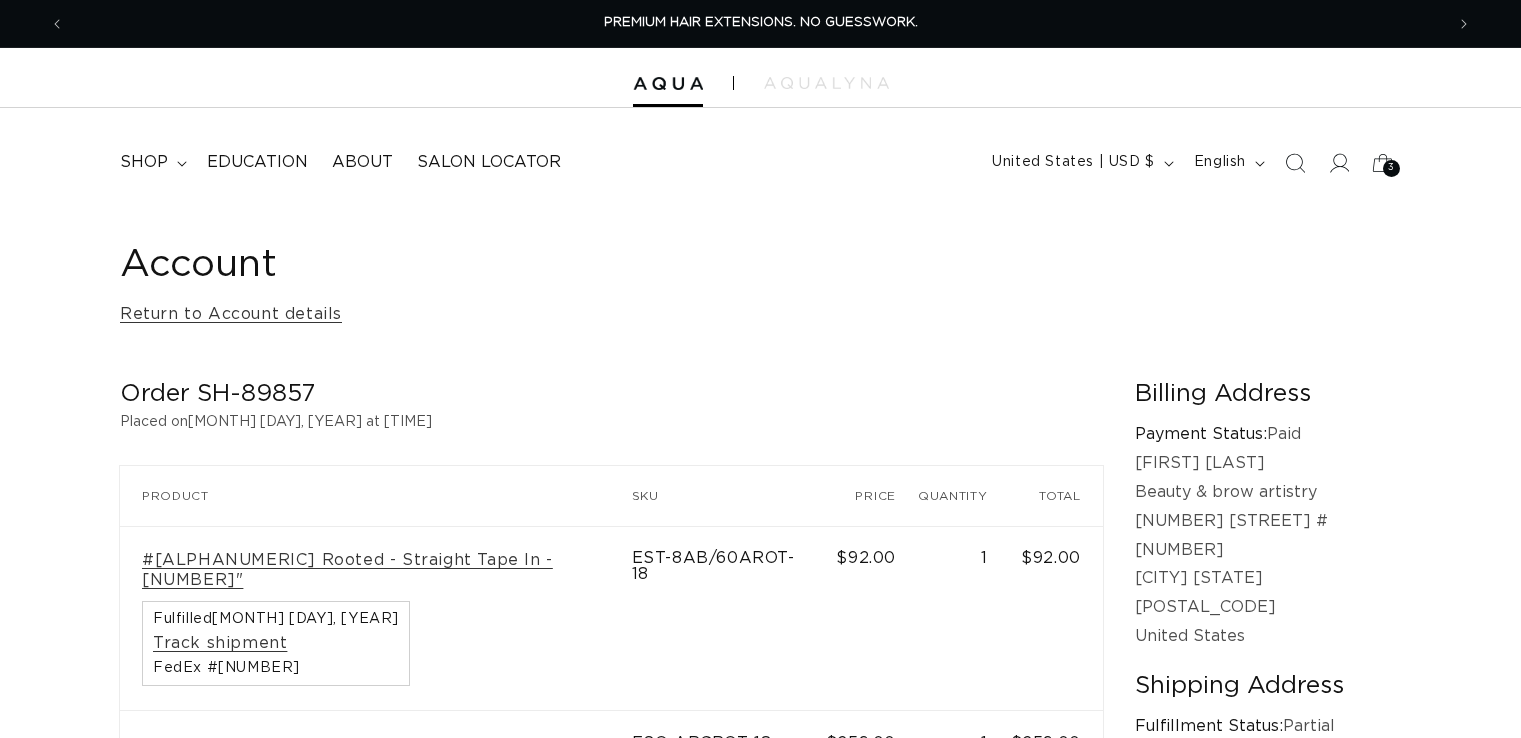 scroll, scrollTop: 0, scrollLeft: 0, axis: both 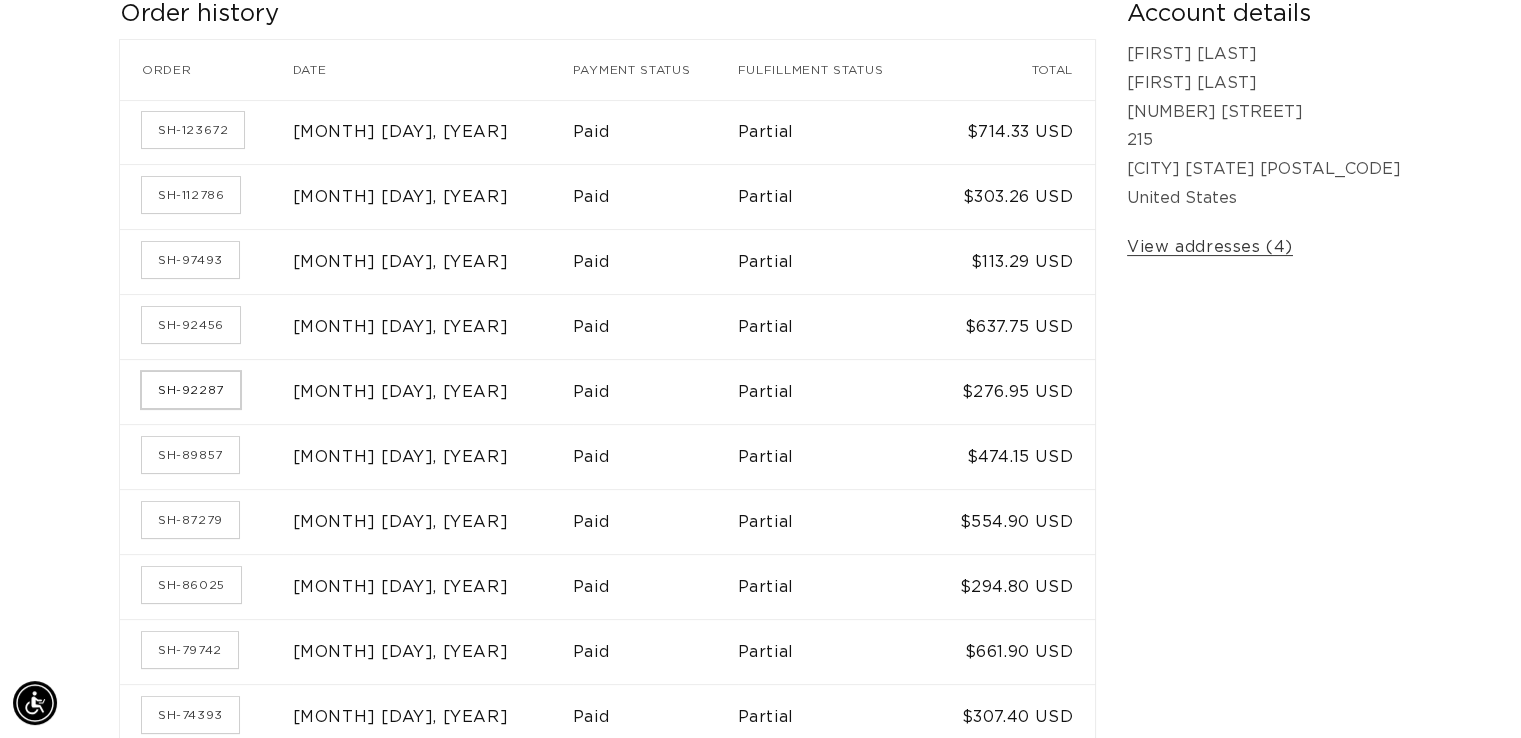 click on "SH-92287" at bounding box center (191, 390) 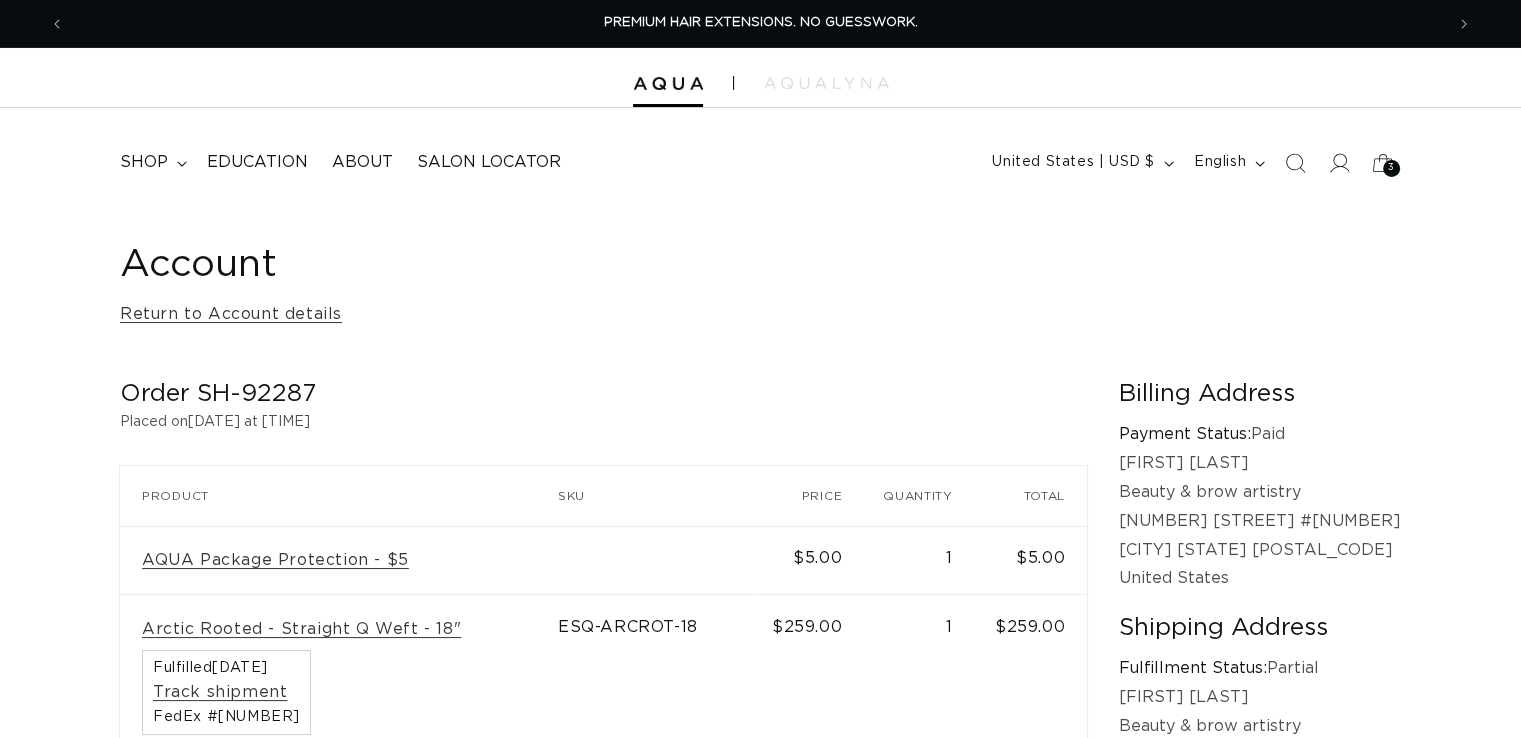 scroll, scrollTop: 99, scrollLeft: 0, axis: vertical 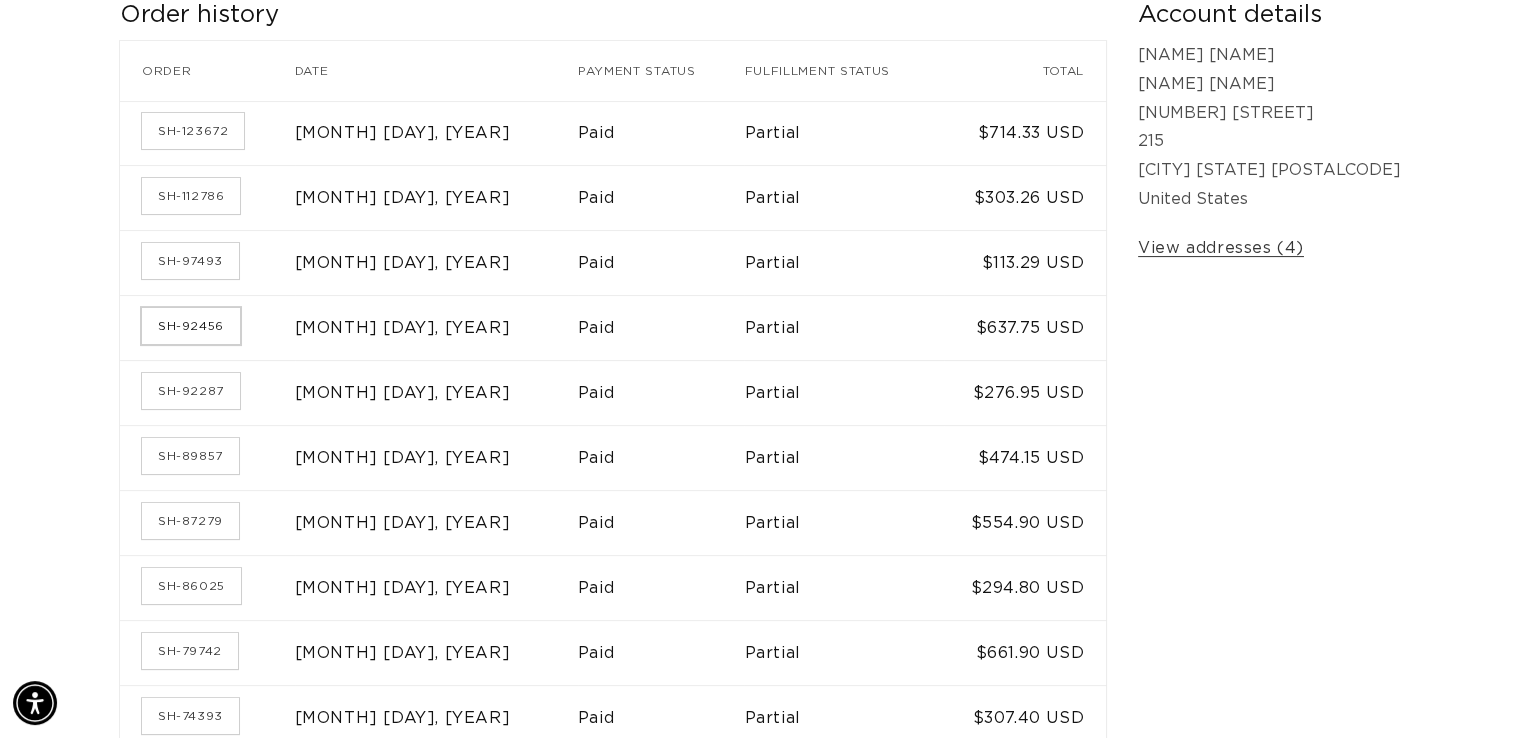 click on "SH-92456" at bounding box center [191, 326] 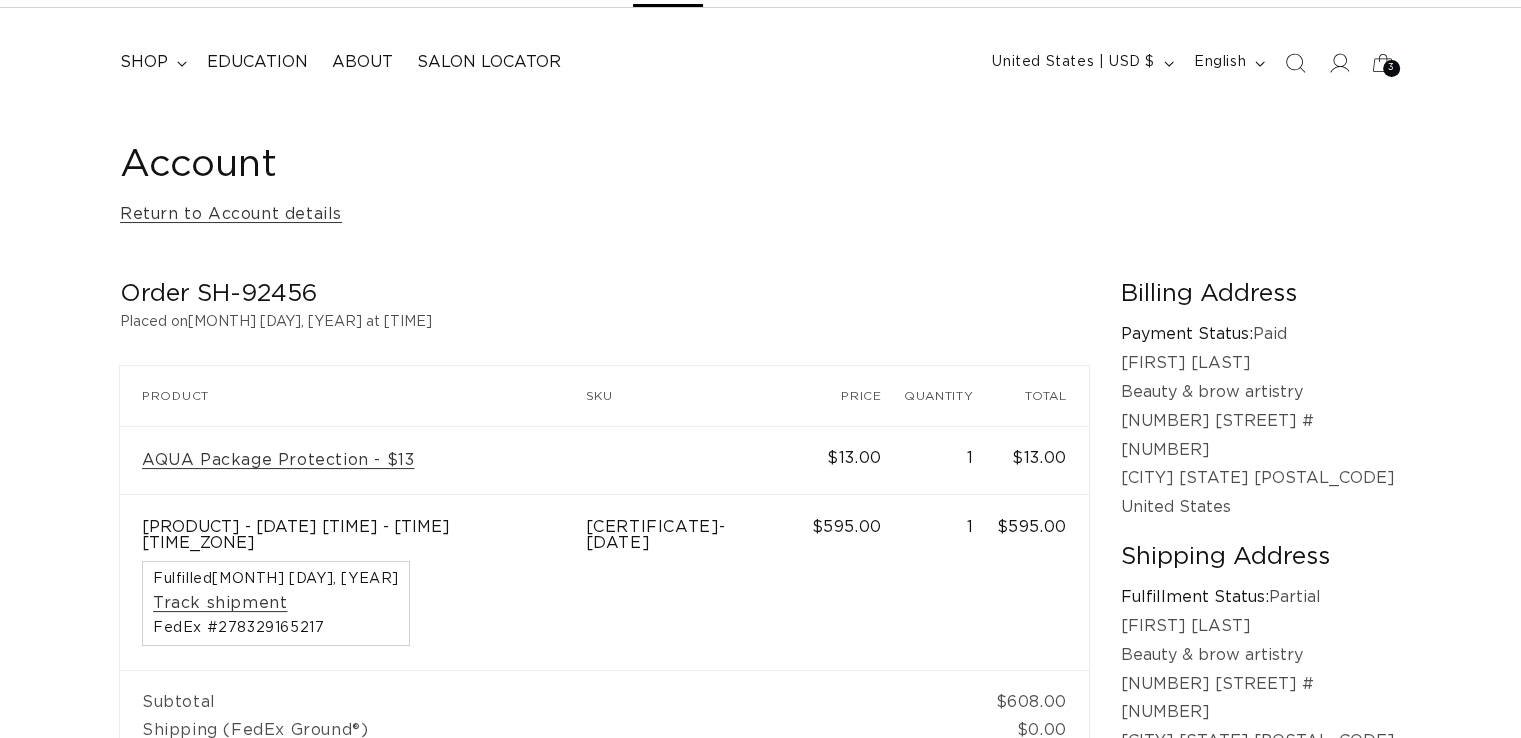 scroll, scrollTop: 0, scrollLeft: 0, axis: both 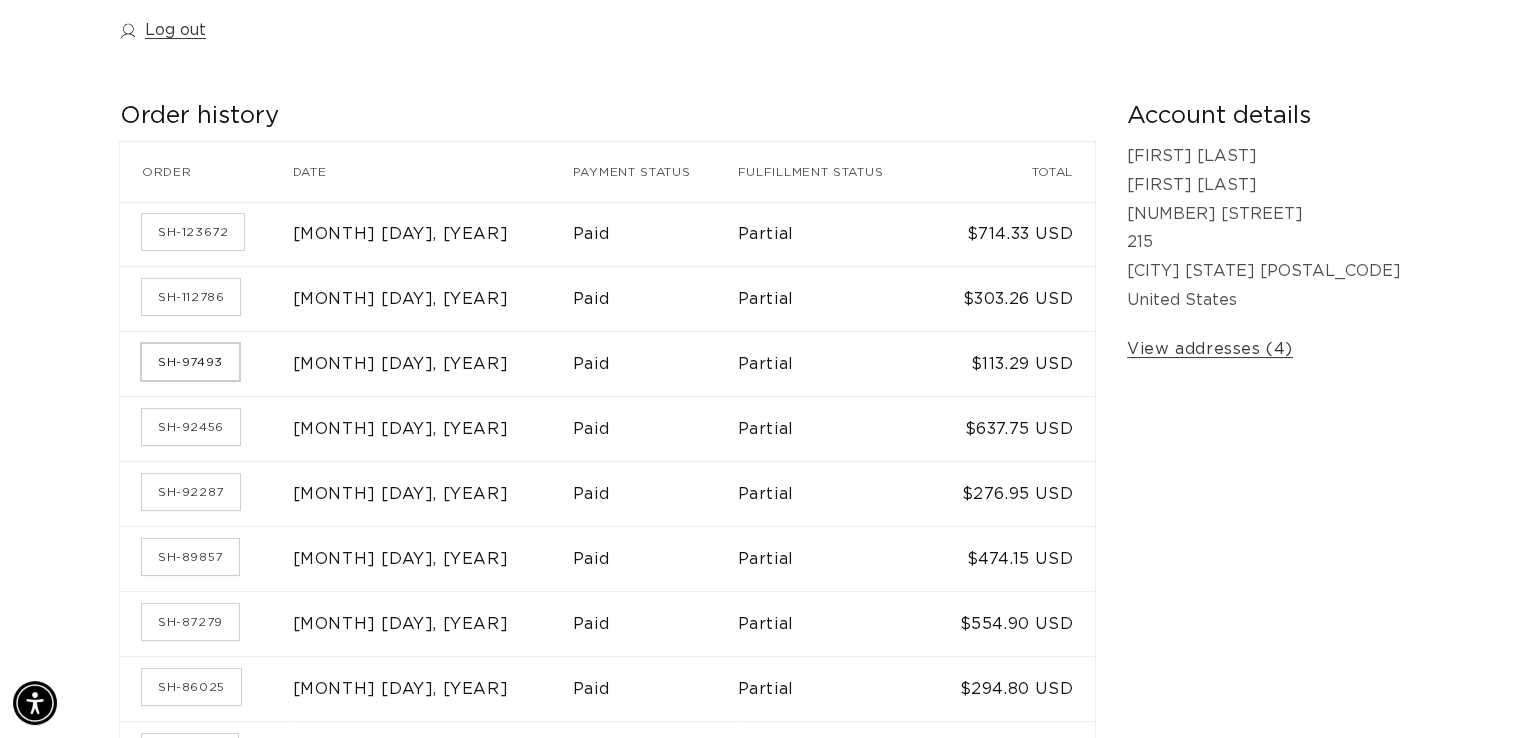click on "SH-97493" at bounding box center [190, 362] 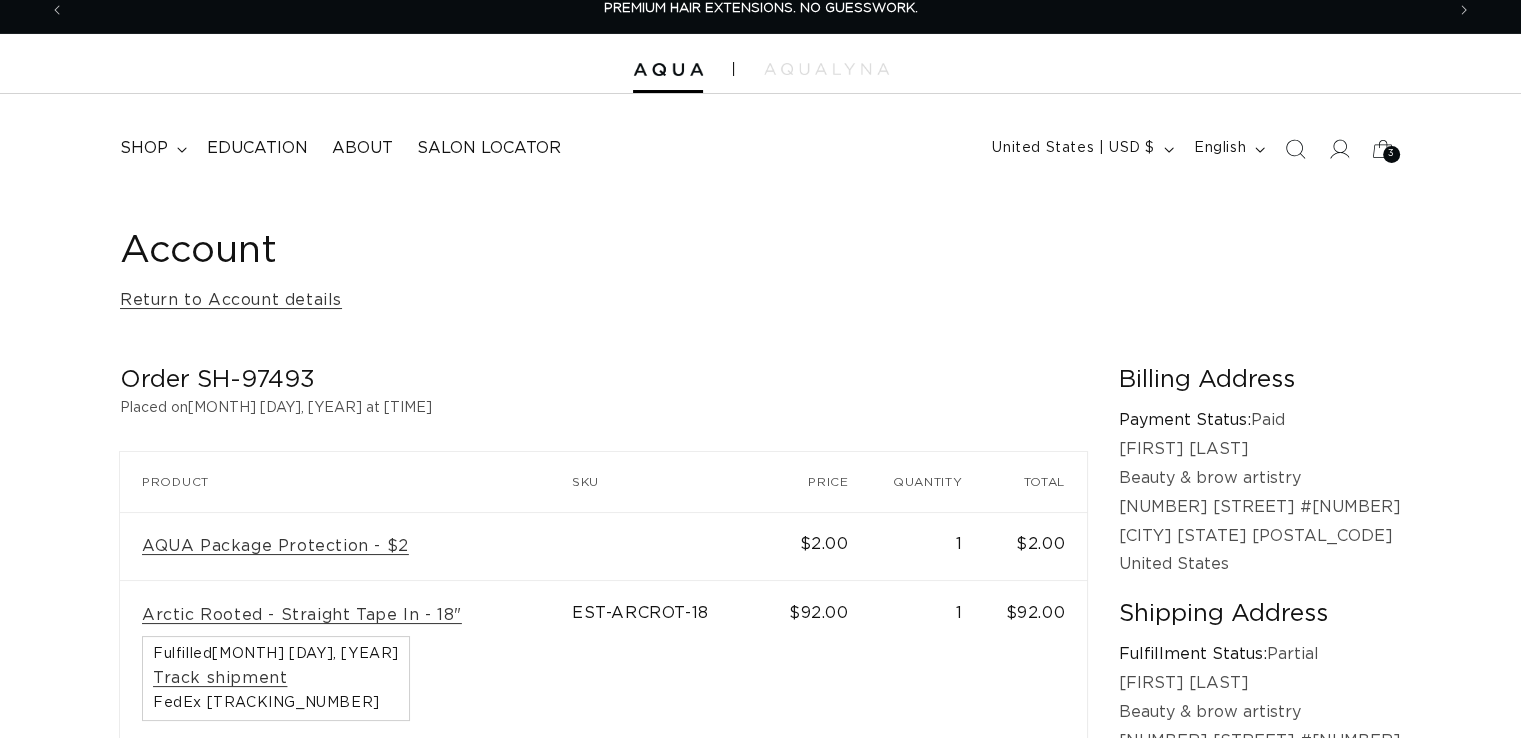 scroll, scrollTop: 0, scrollLeft: 0, axis: both 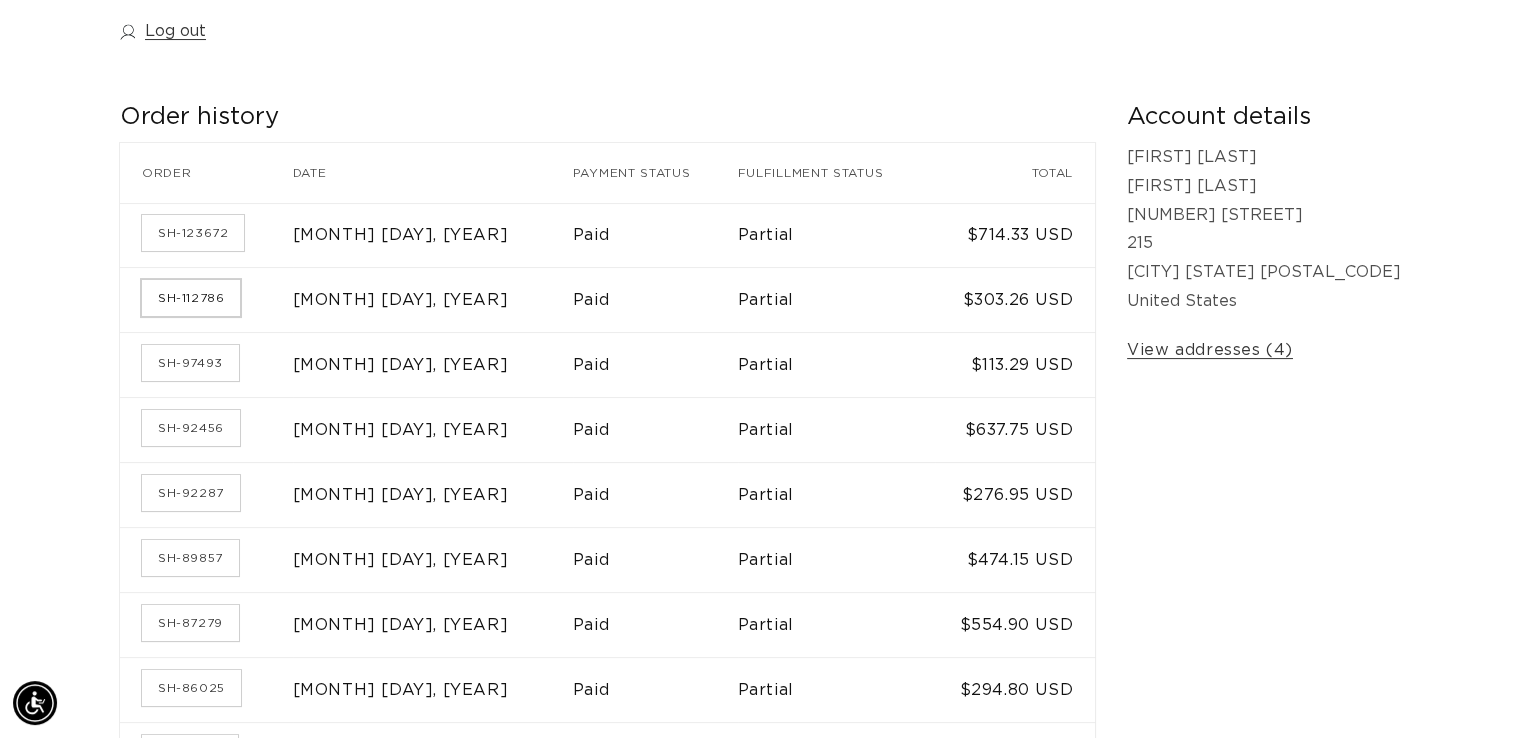 click on "SH-112786" at bounding box center (191, 298) 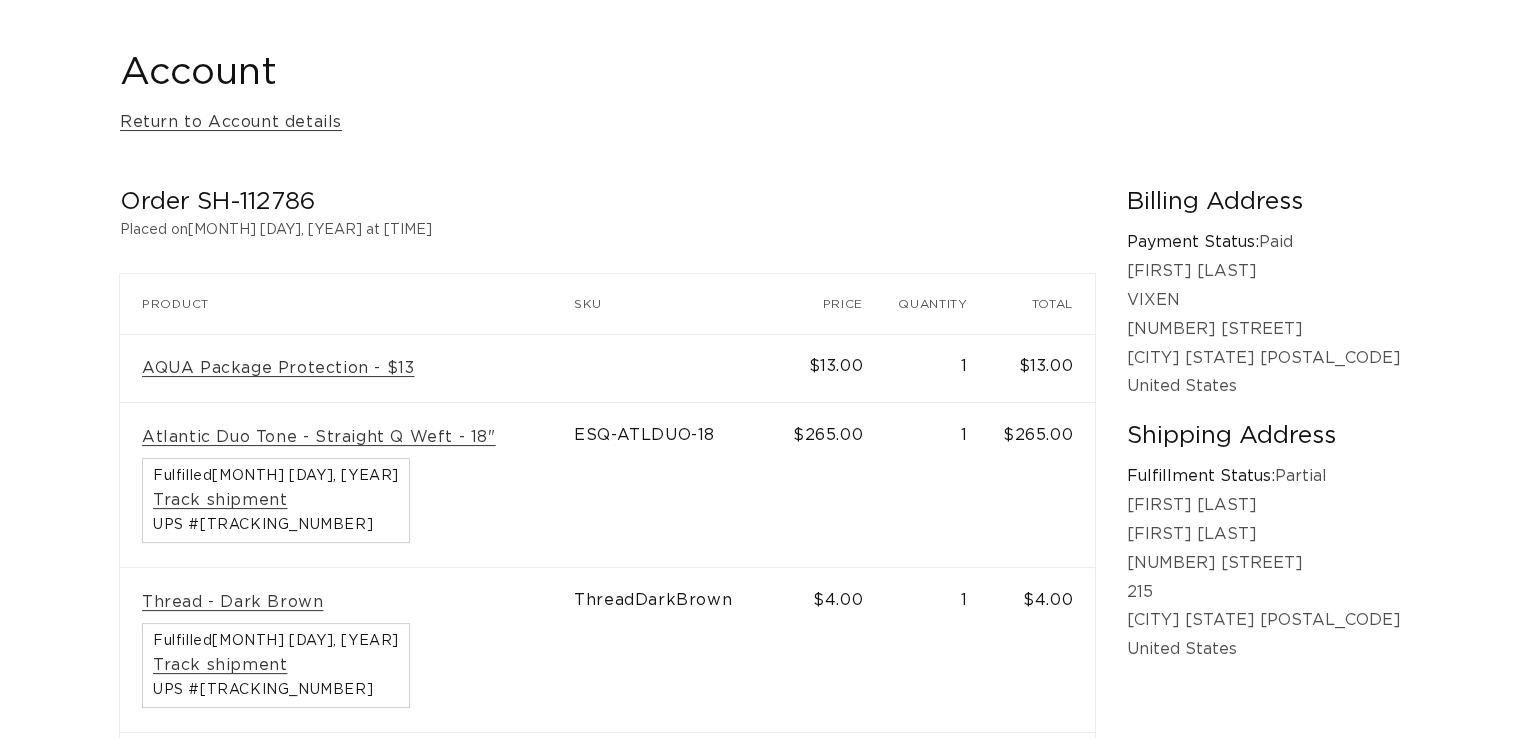 scroll, scrollTop: 200, scrollLeft: 0, axis: vertical 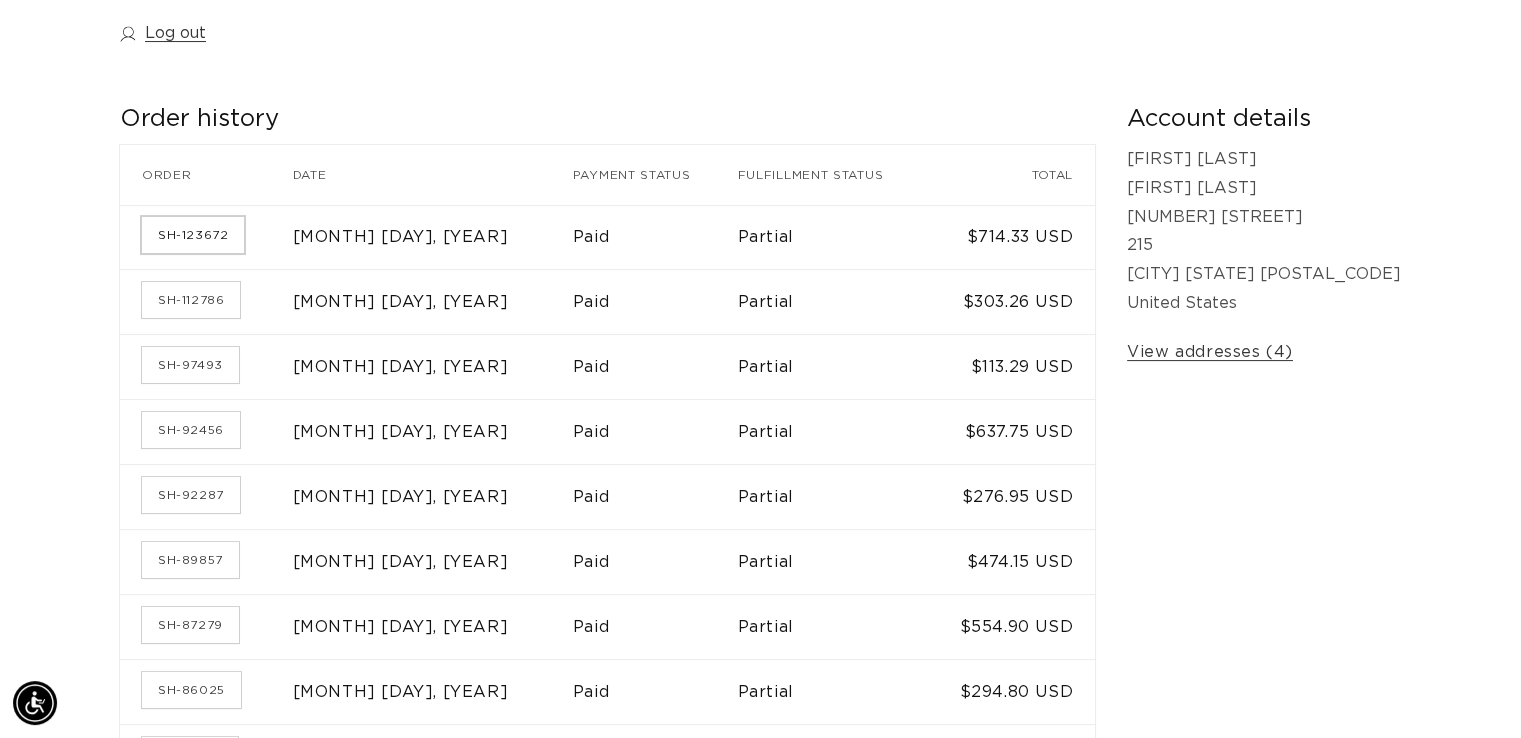 click on "SH-123672" at bounding box center (193, 235) 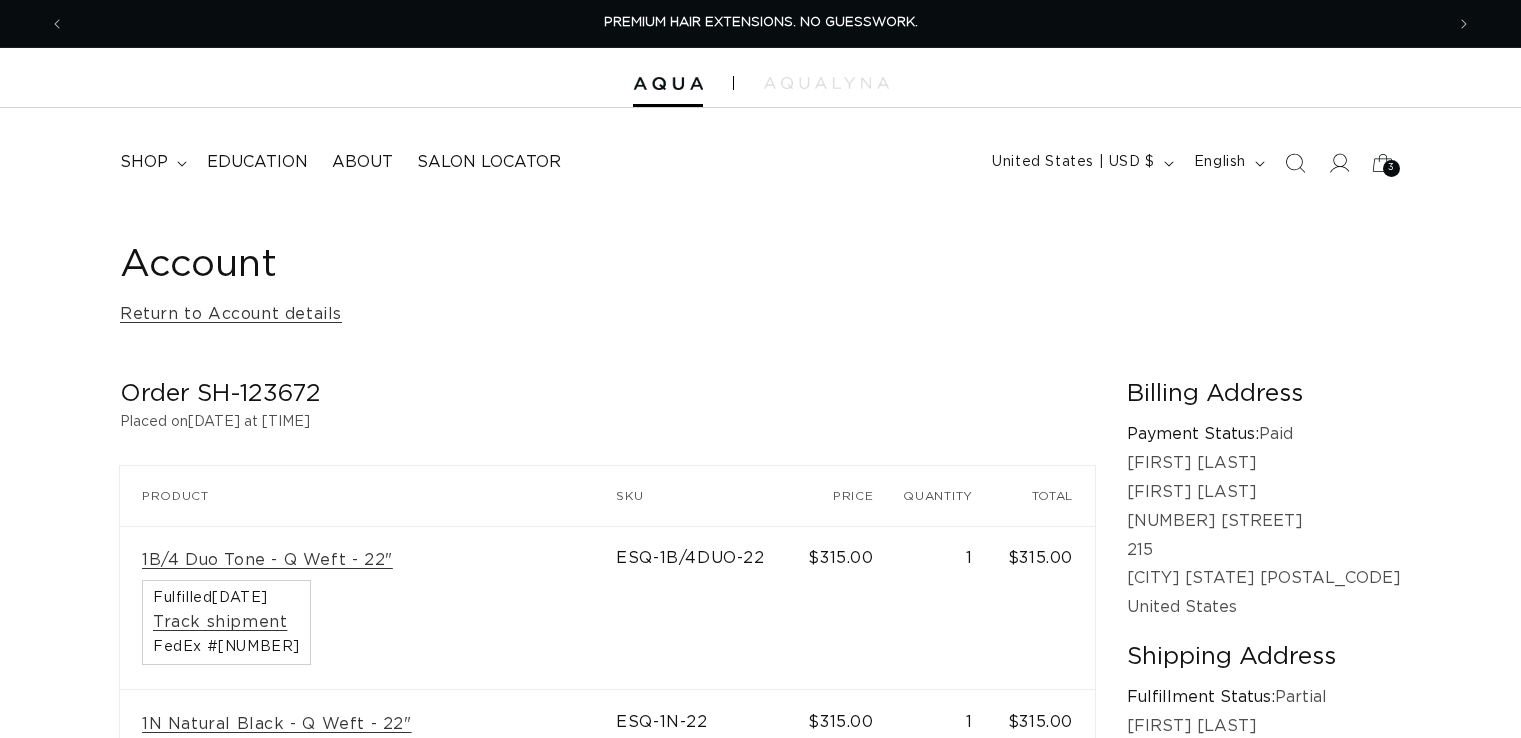 scroll, scrollTop: 0, scrollLeft: 0, axis: both 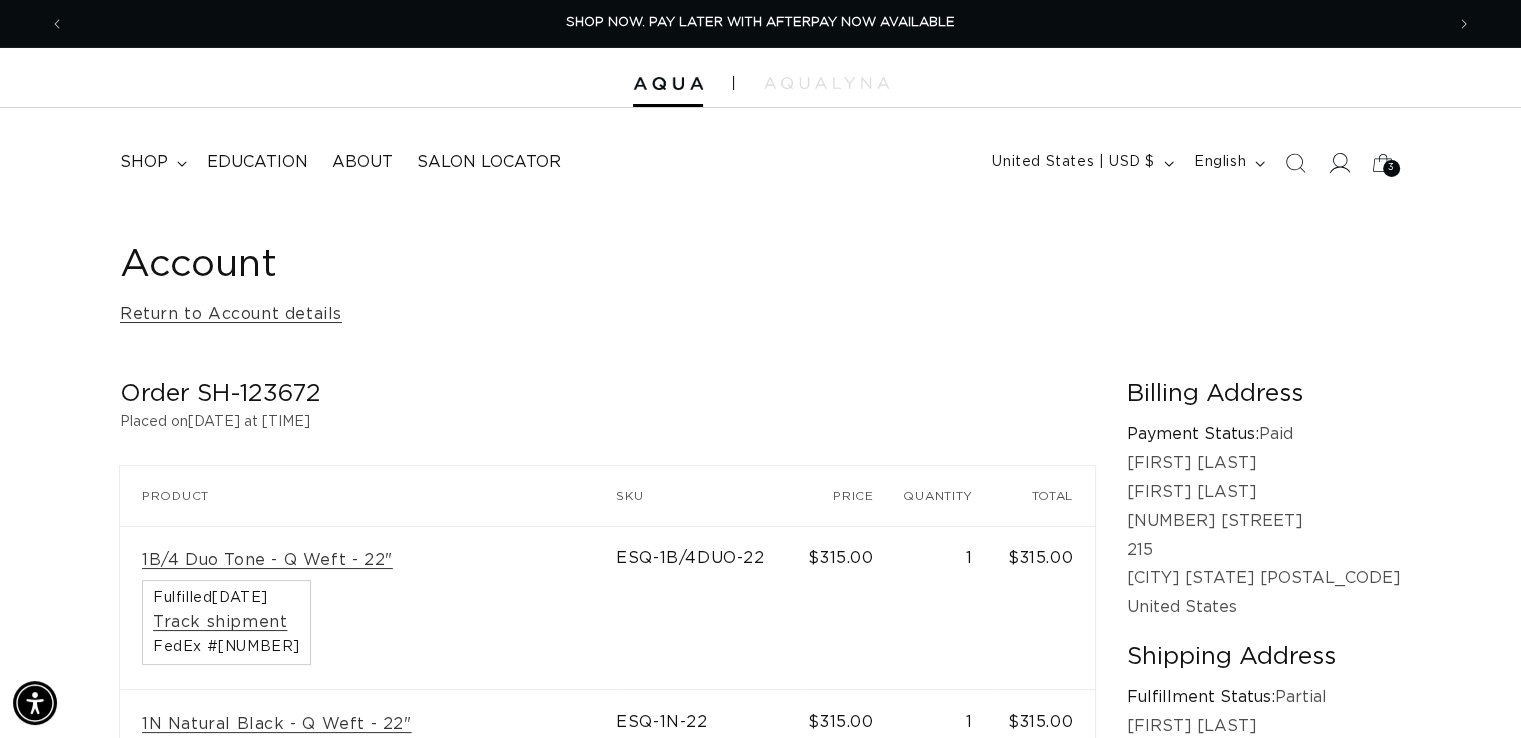 click 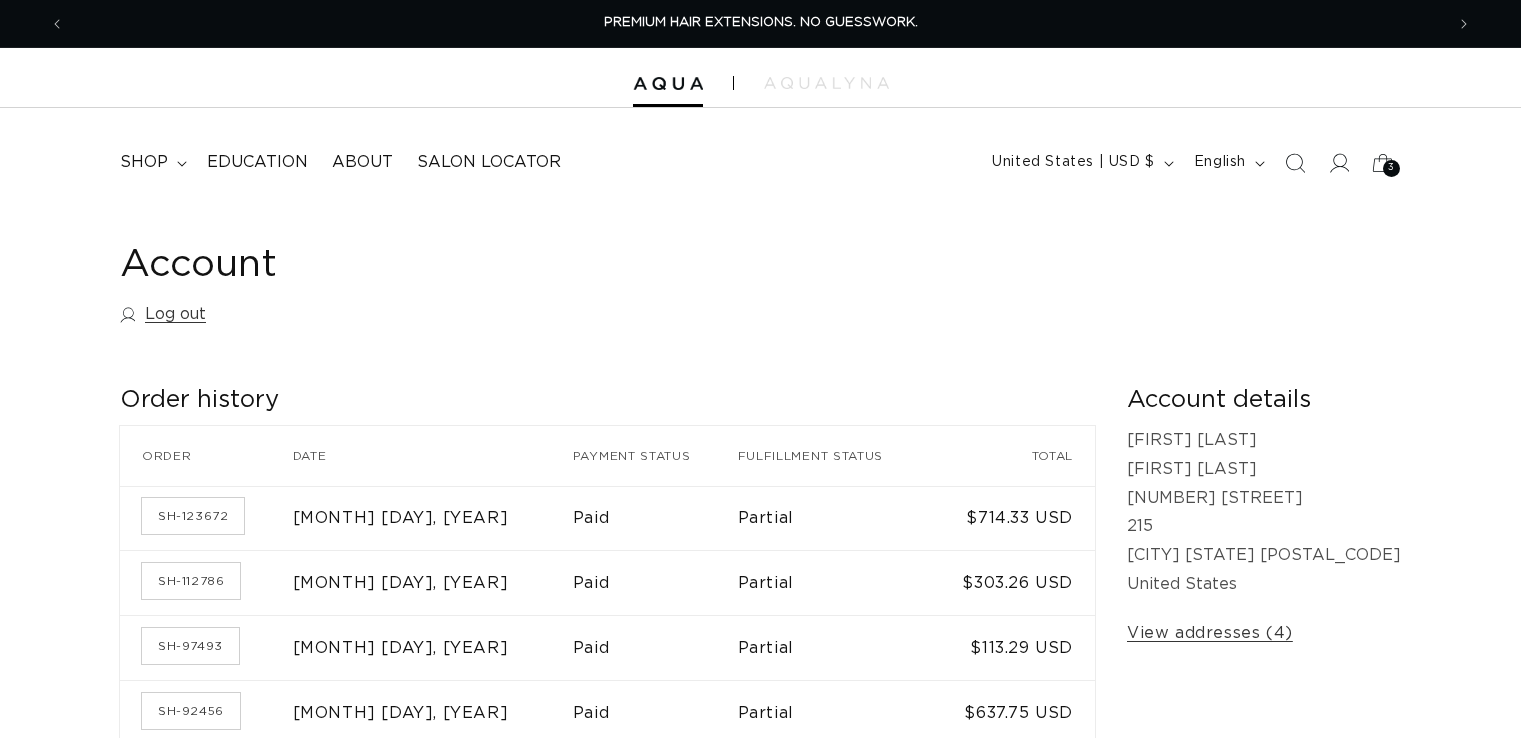 scroll, scrollTop: 0, scrollLeft: 0, axis: both 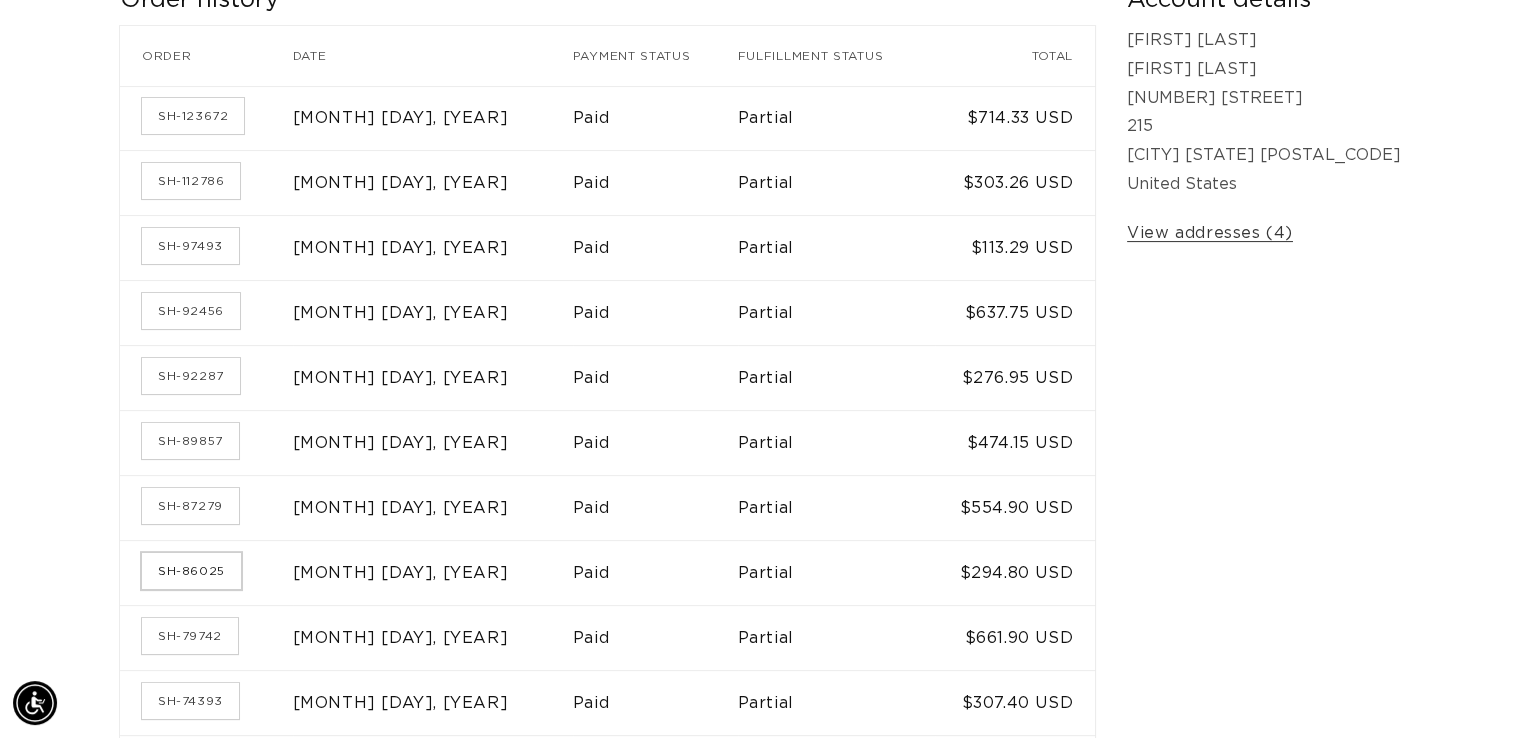 click on "SH-86025" at bounding box center [191, 571] 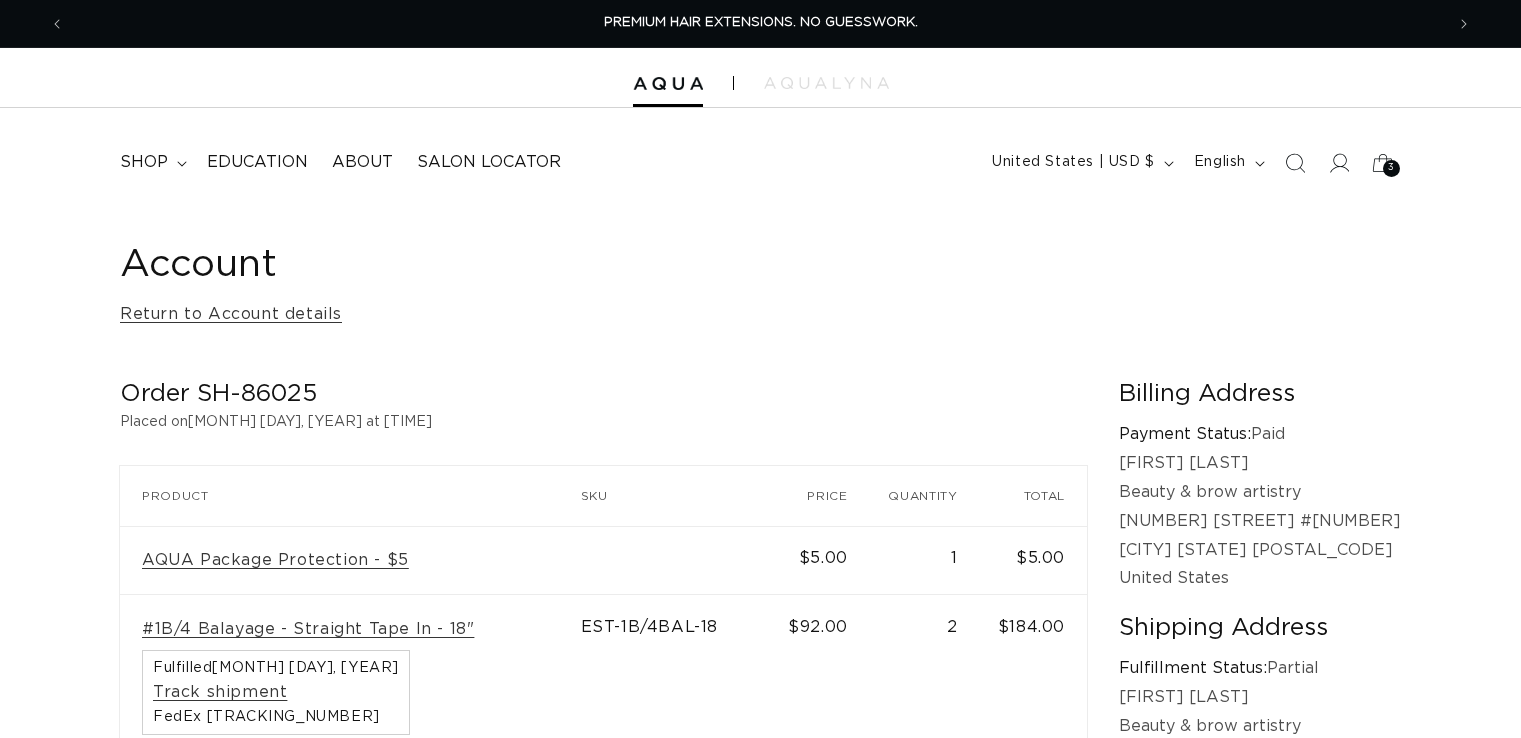 scroll, scrollTop: 151, scrollLeft: 0, axis: vertical 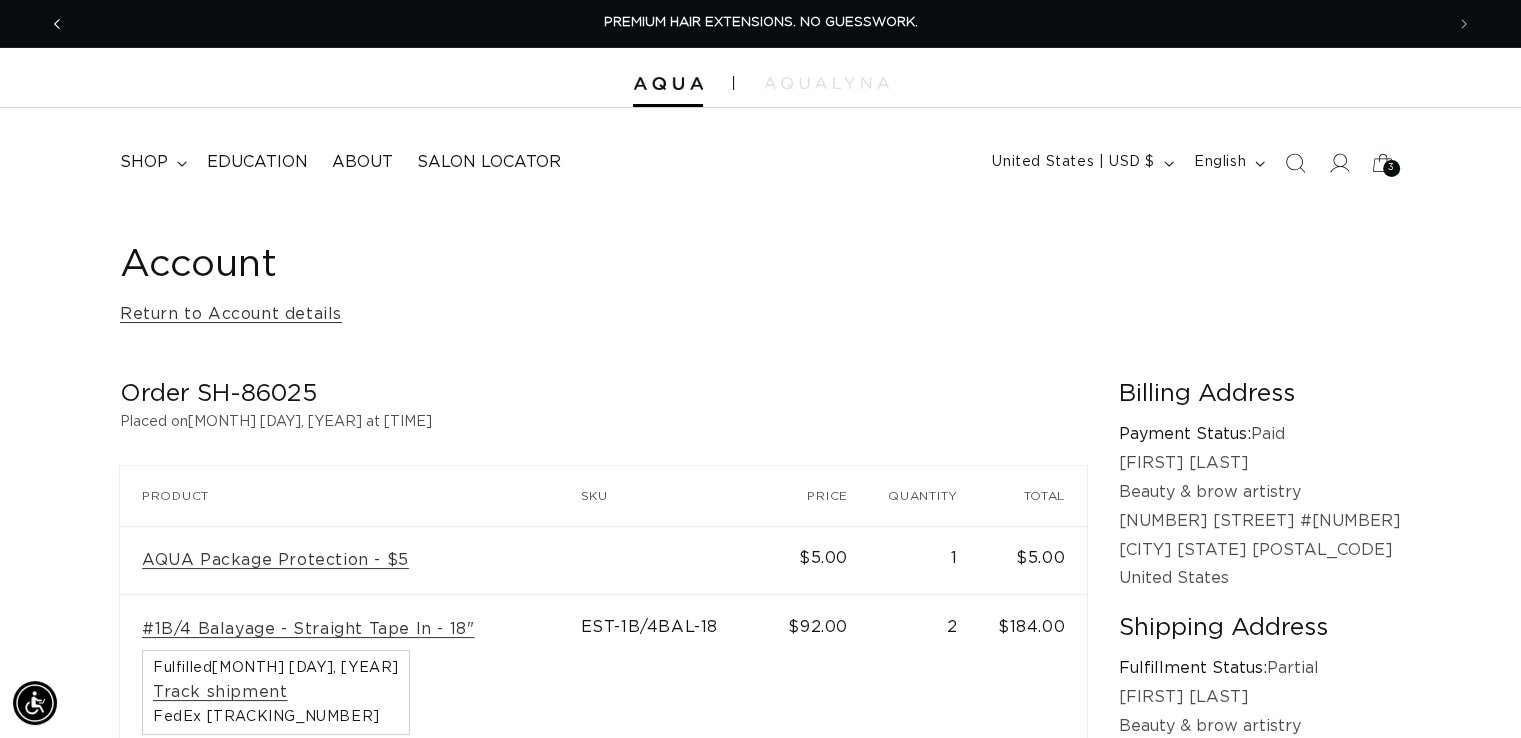 click 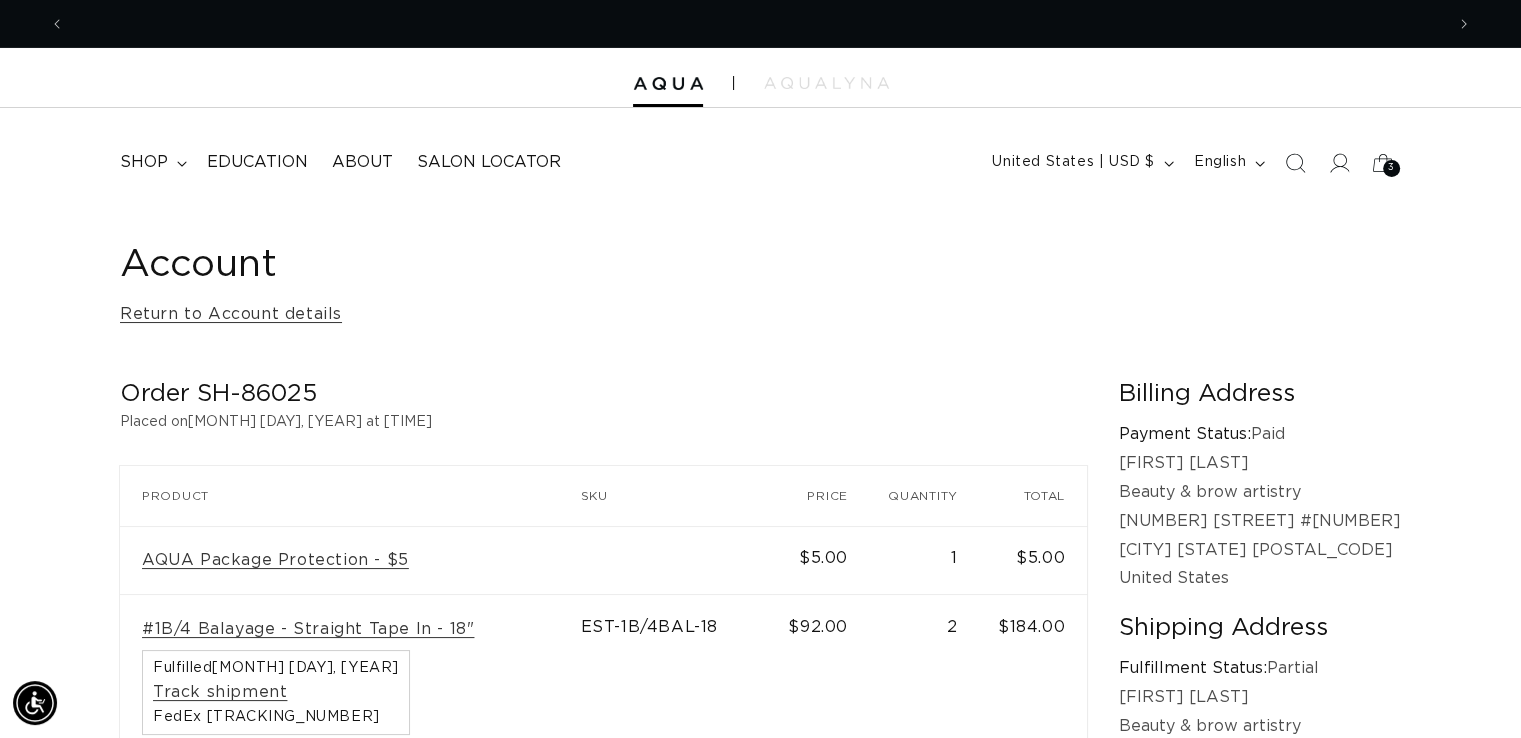 scroll, scrollTop: 0, scrollLeft: 2757, axis: horizontal 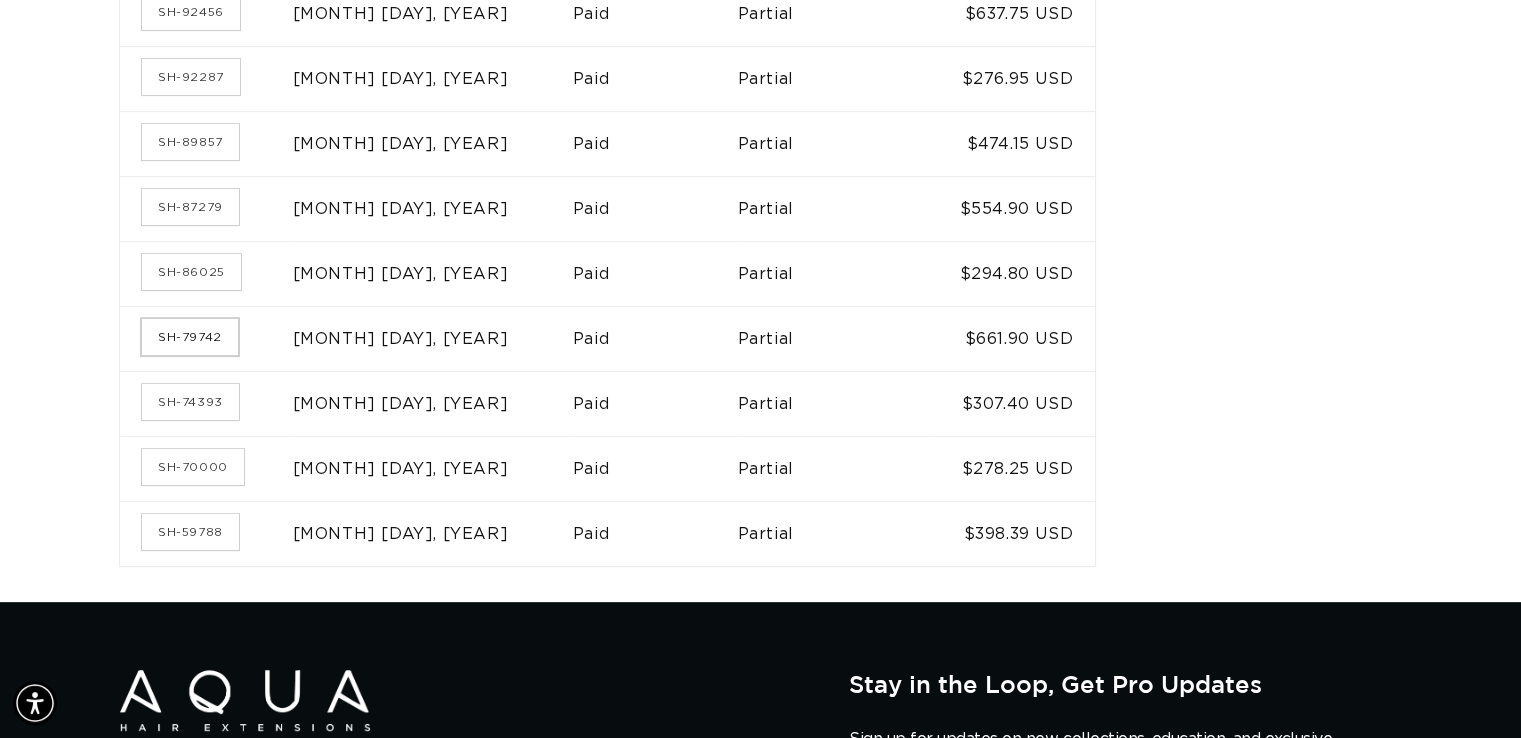 click on "SH-79742" at bounding box center (190, 337) 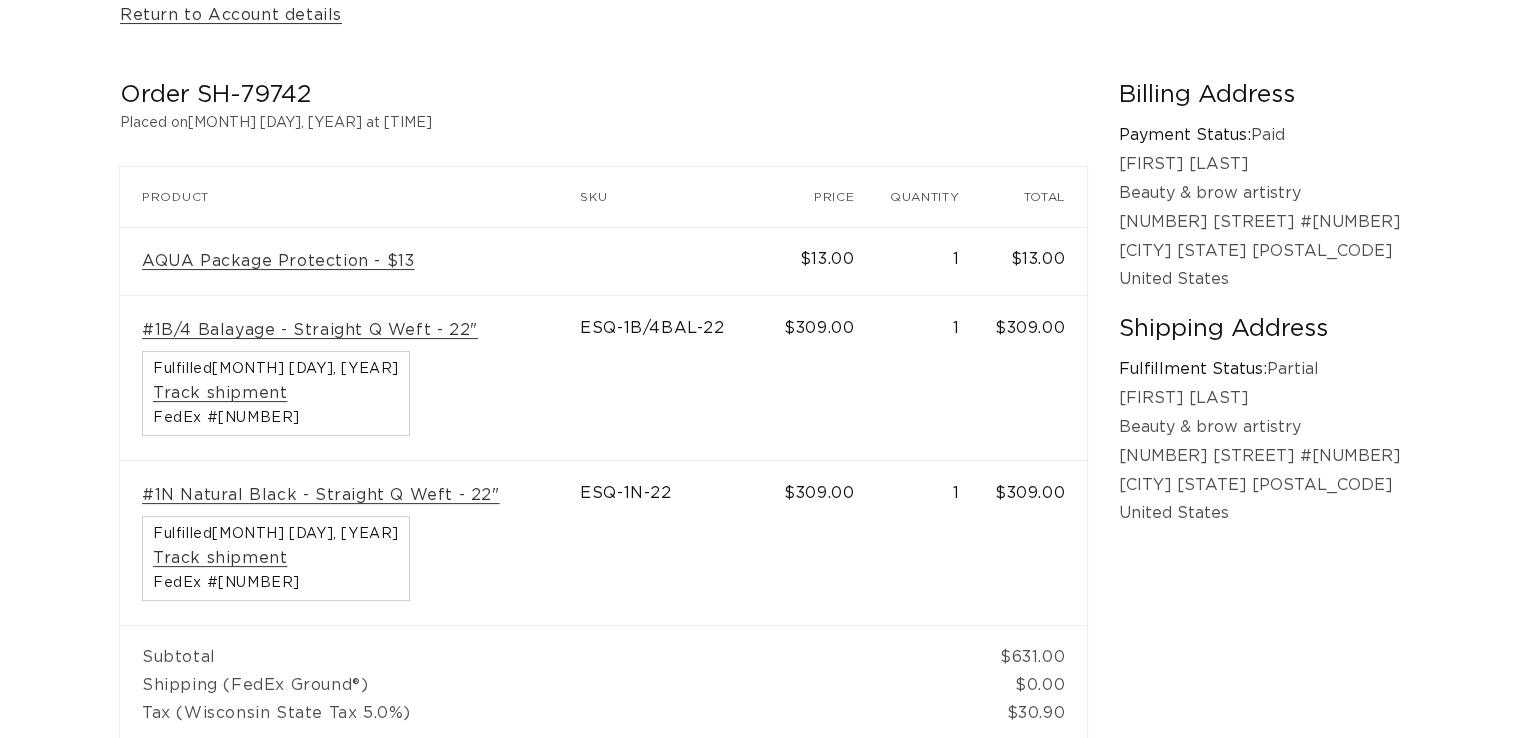 scroll, scrollTop: 500, scrollLeft: 0, axis: vertical 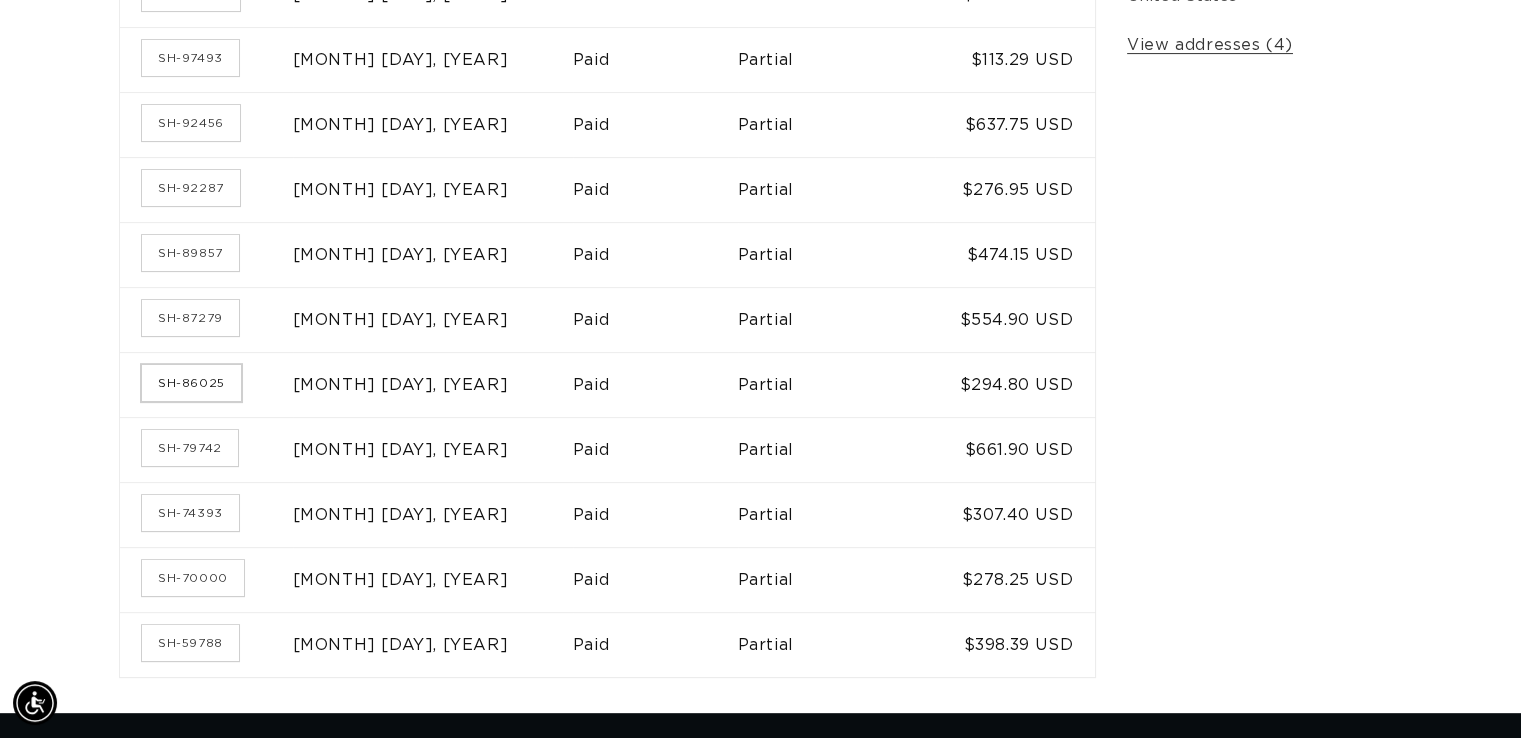 click on "SH-86025" at bounding box center [191, 383] 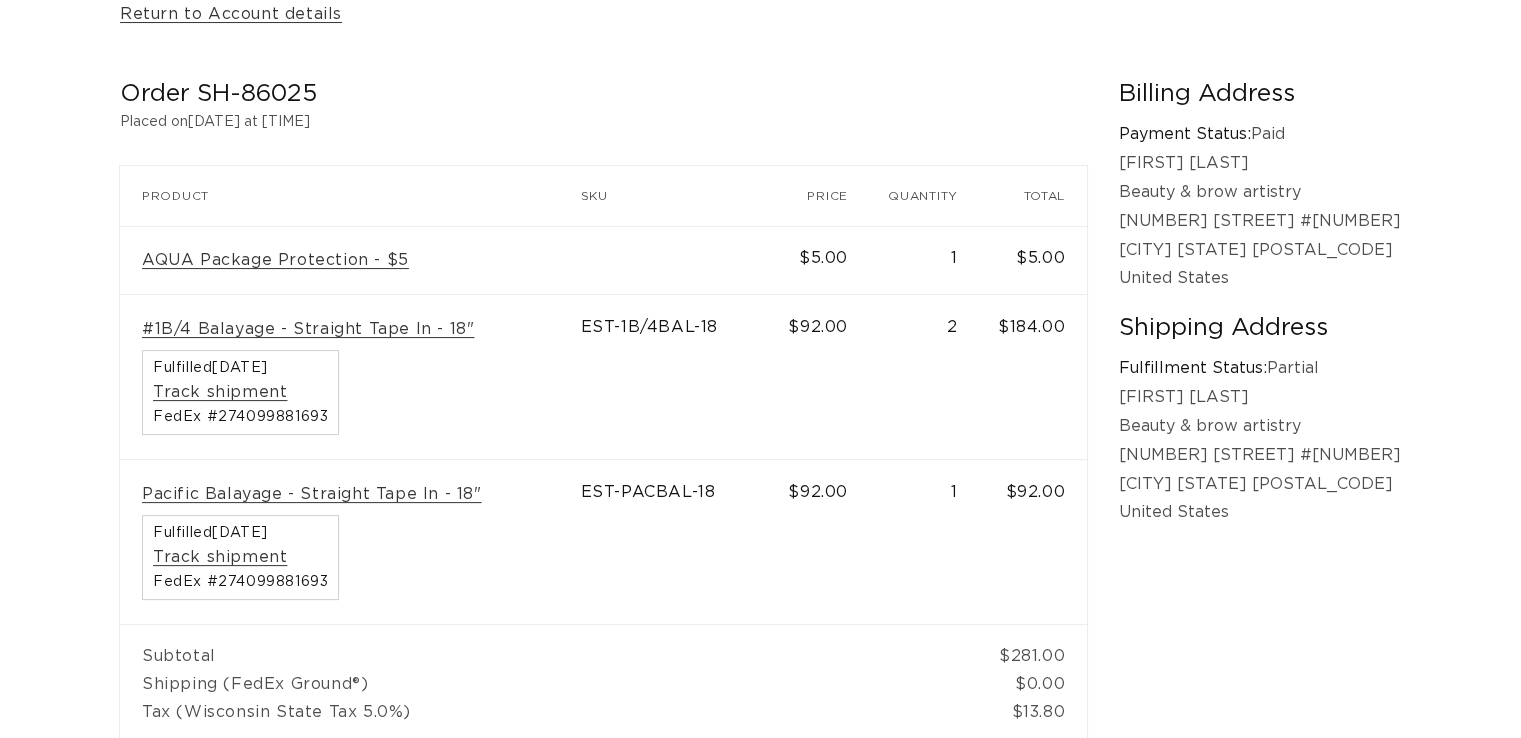 scroll, scrollTop: 300, scrollLeft: 0, axis: vertical 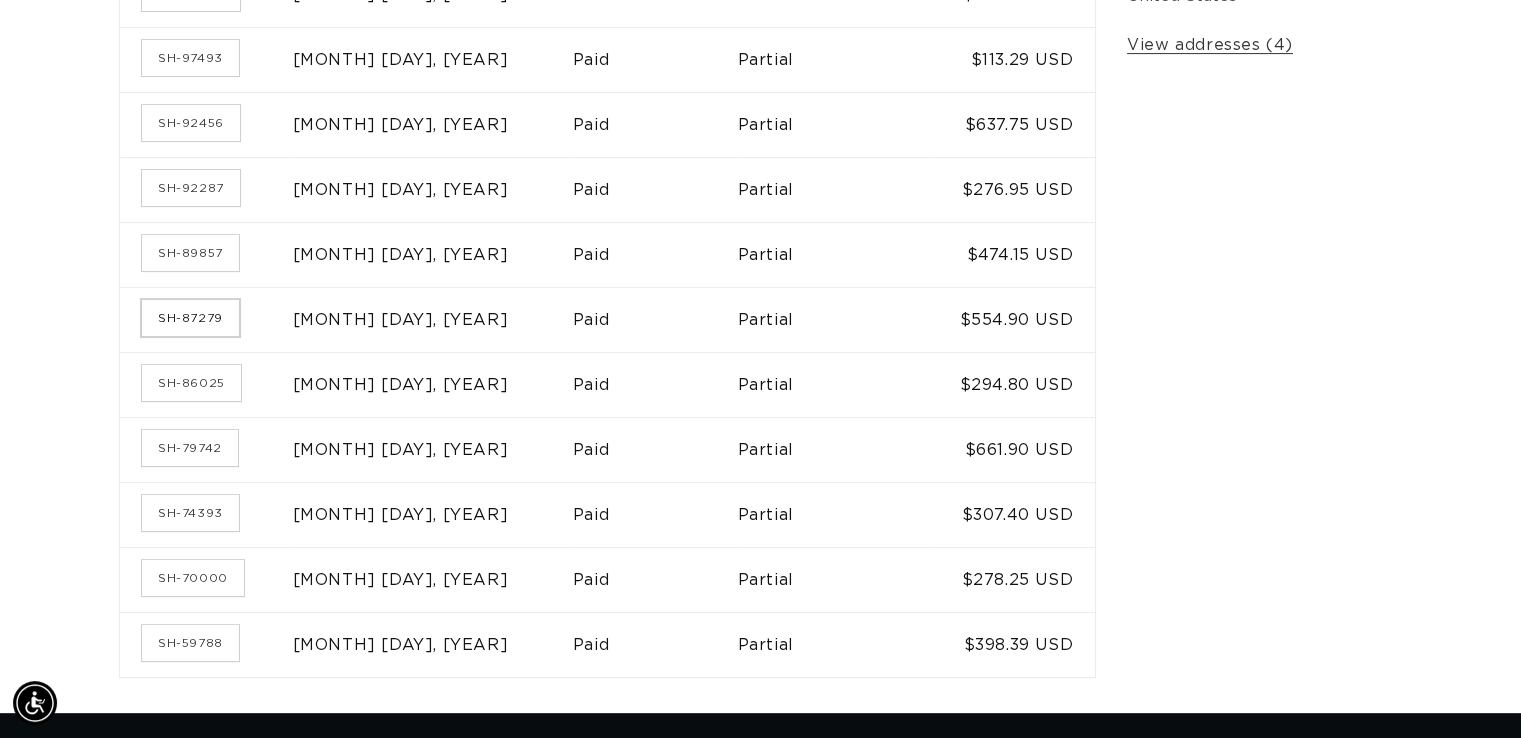 click on "SH-87279" at bounding box center (190, 318) 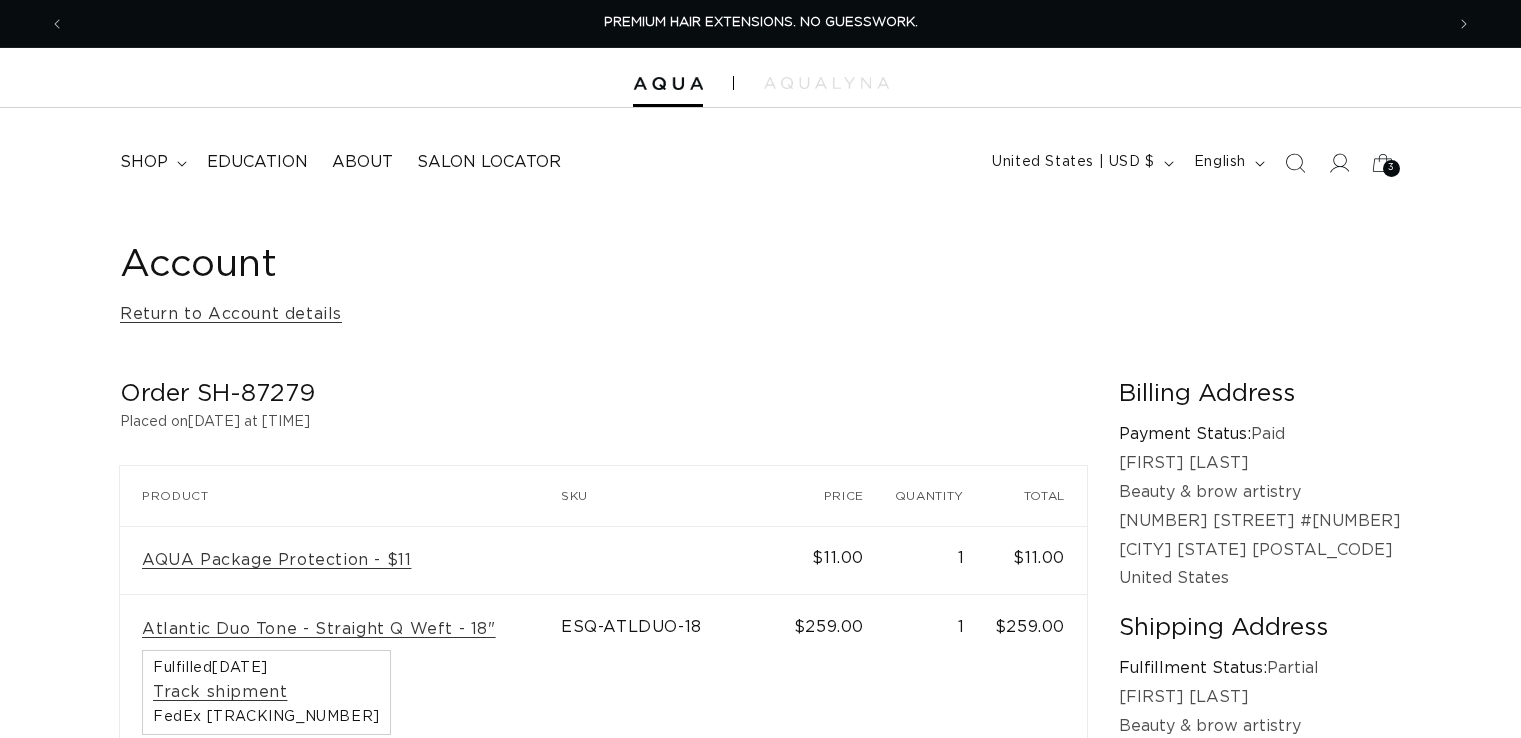 scroll, scrollTop: 0, scrollLeft: 0, axis: both 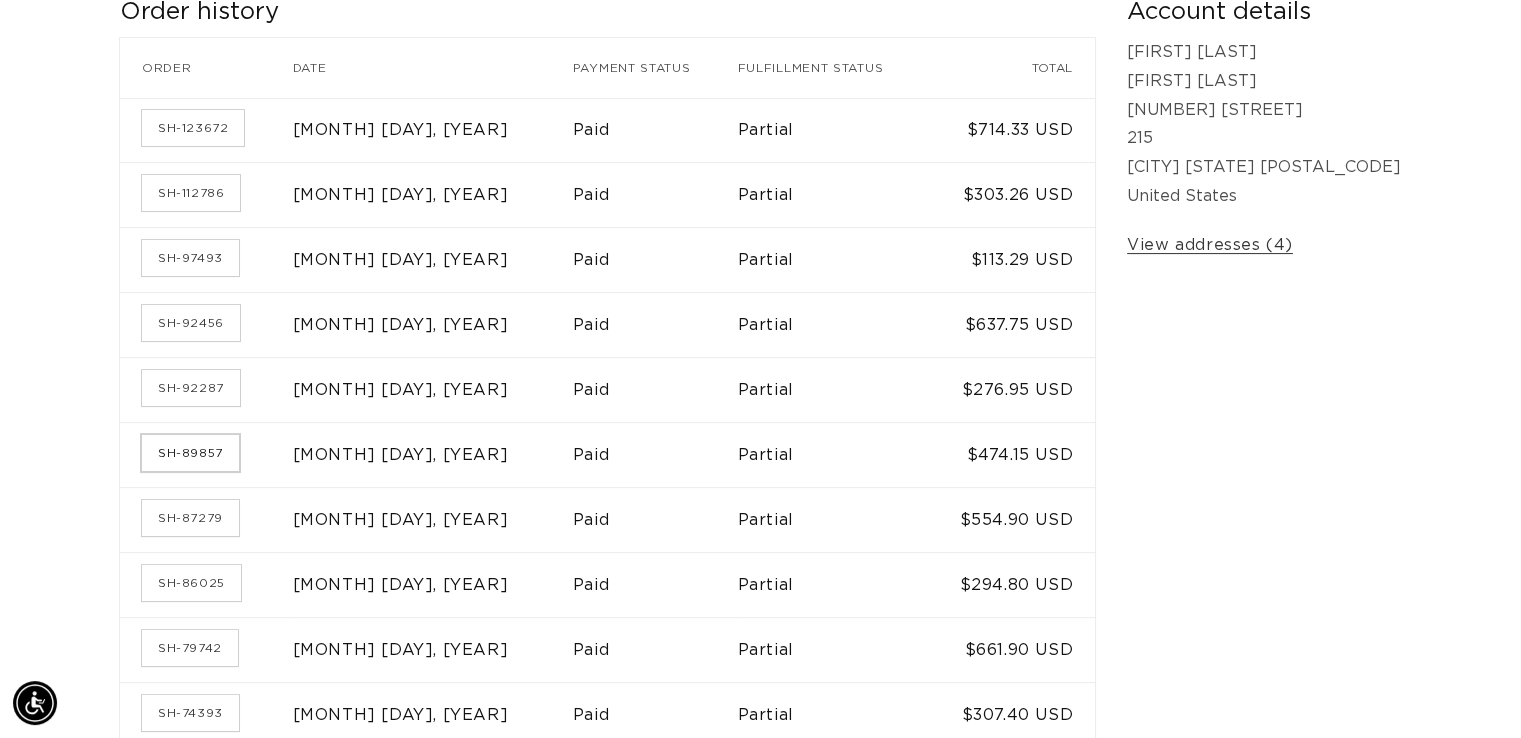 click on "SH-89857" at bounding box center [190, 453] 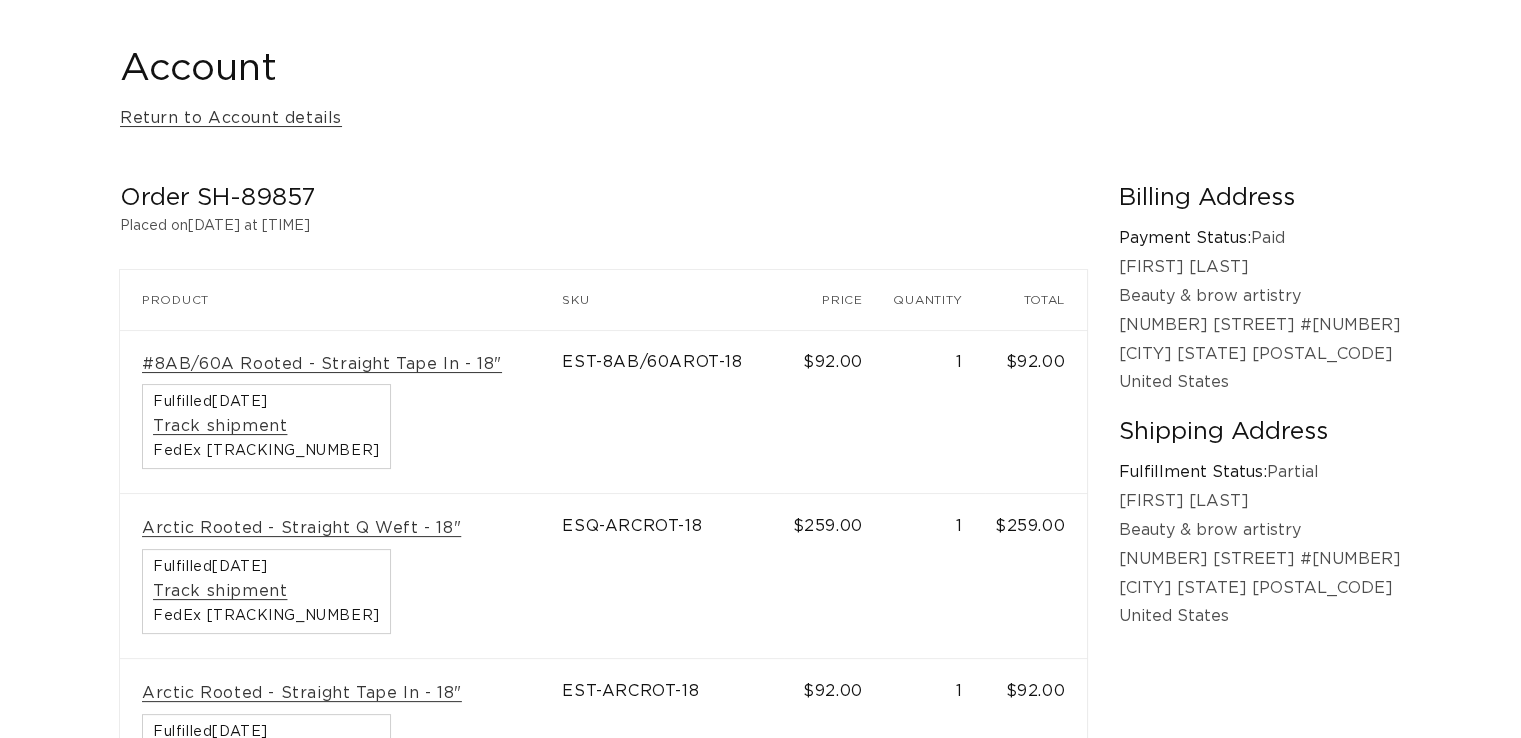 scroll, scrollTop: 200, scrollLeft: 0, axis: vertical 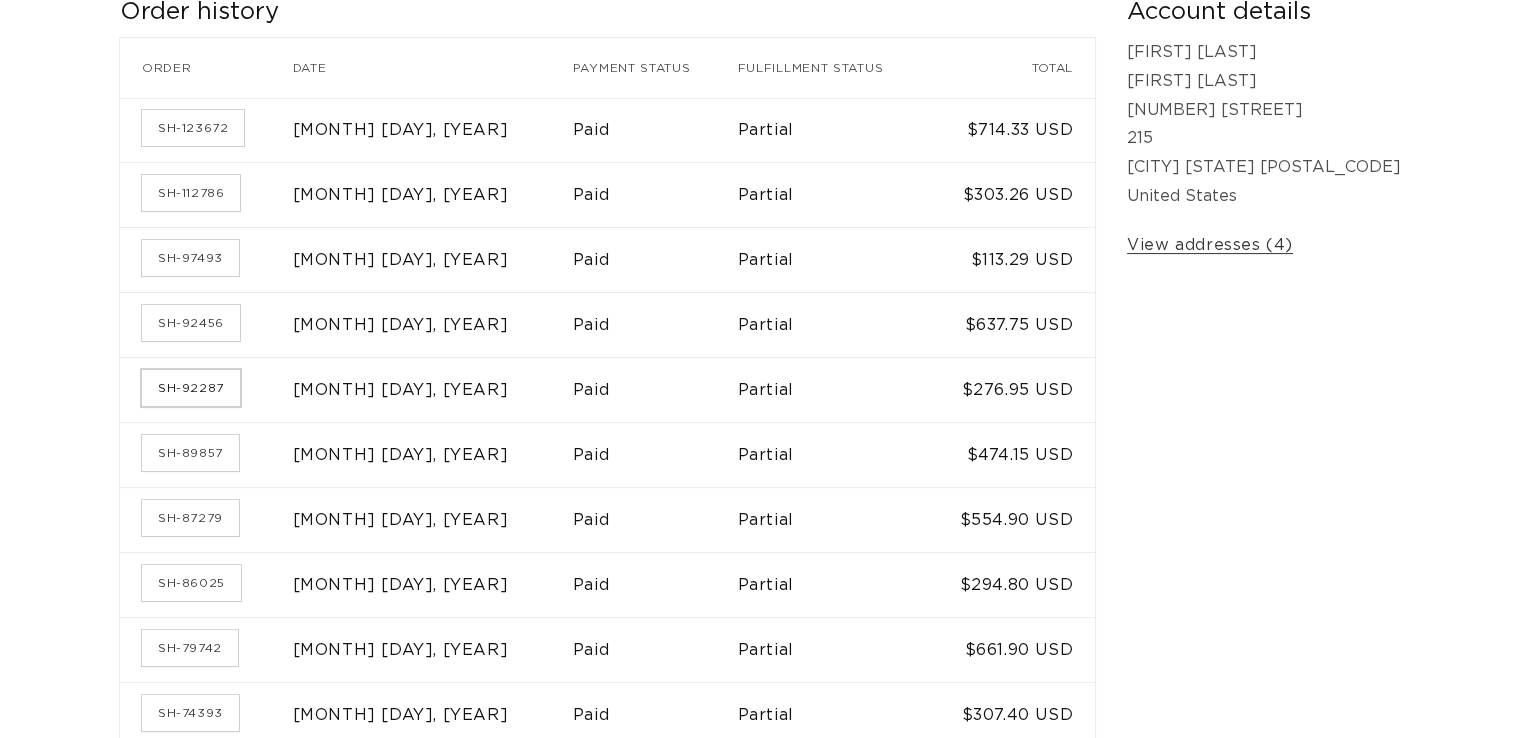 click on "SH-92287" at bounding box center (191, 388) 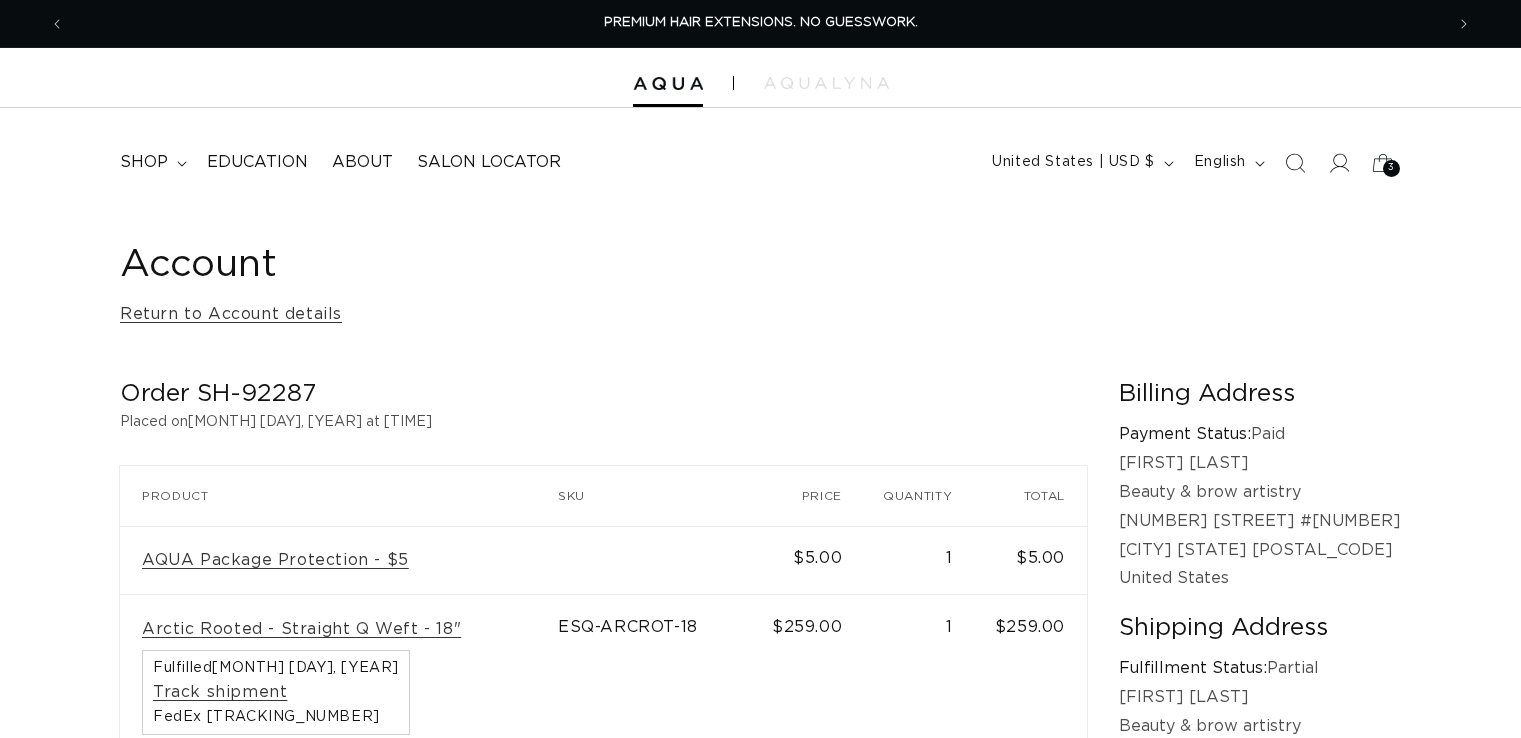 scroll, scrollTop: 200, scrollLeft: 0, axis: vertical 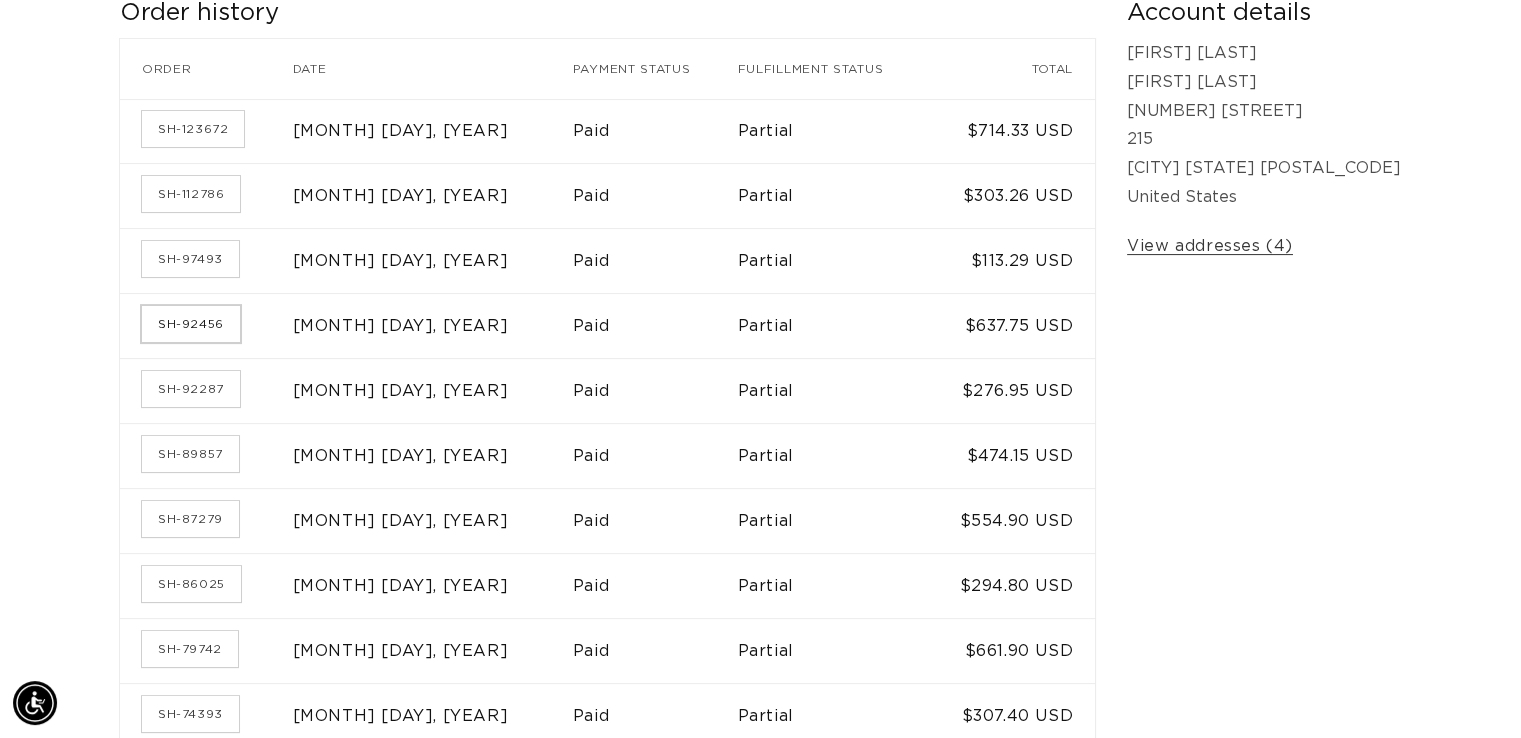 click on "SH-92456" at bounding box center [191, 324] 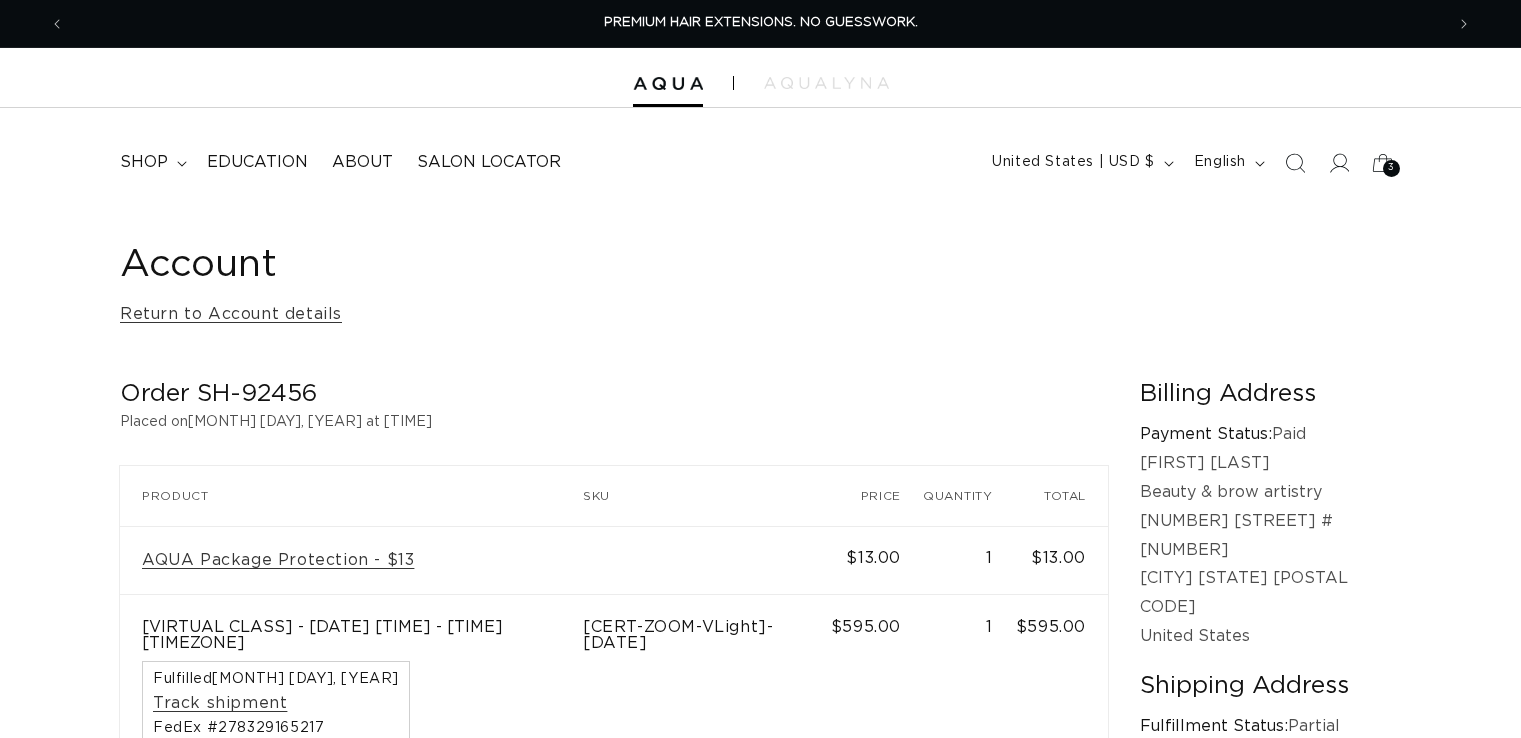 scroll, scrollTop: 300, scrollLeft: 0, axis: vertical 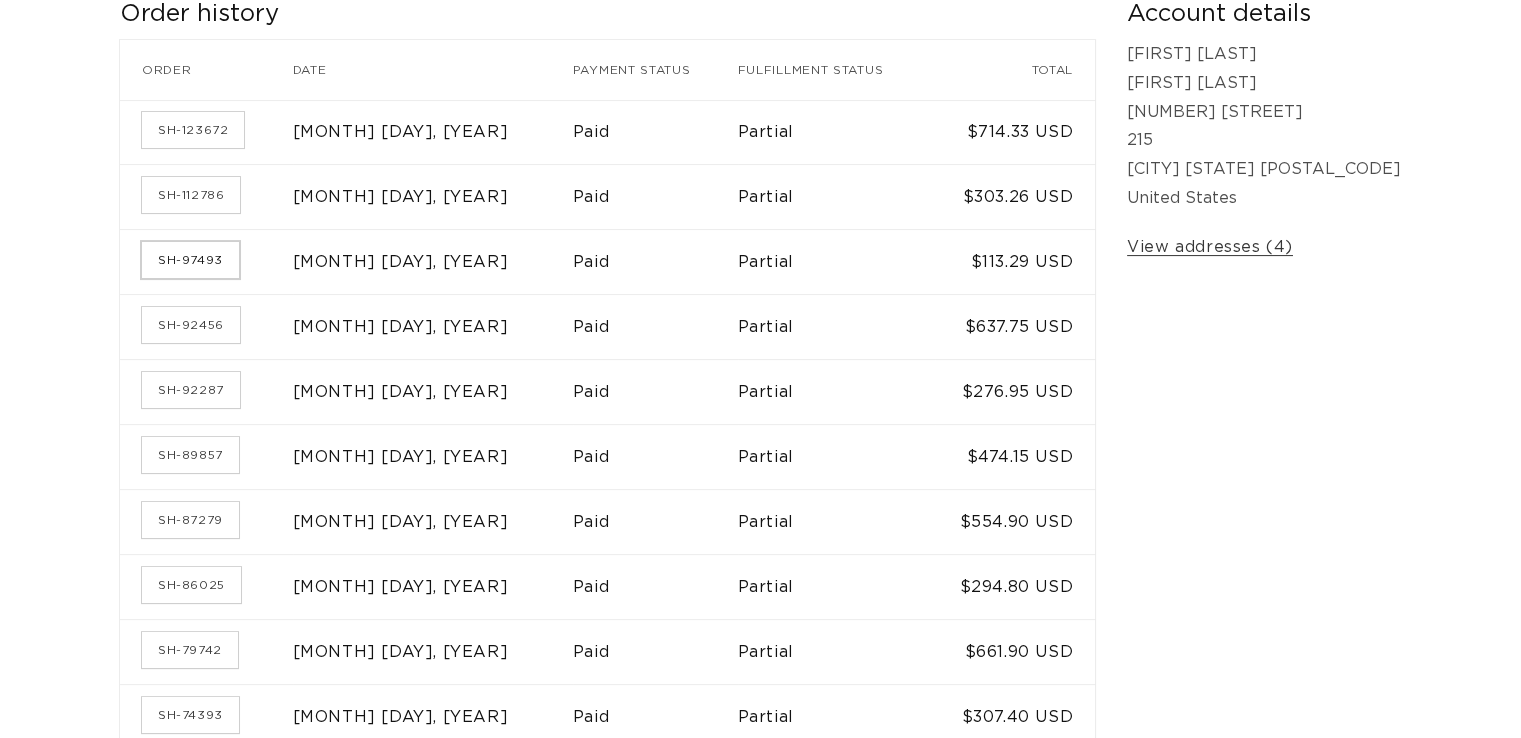 click on "SH-97493" at bounding box center [190, 260] 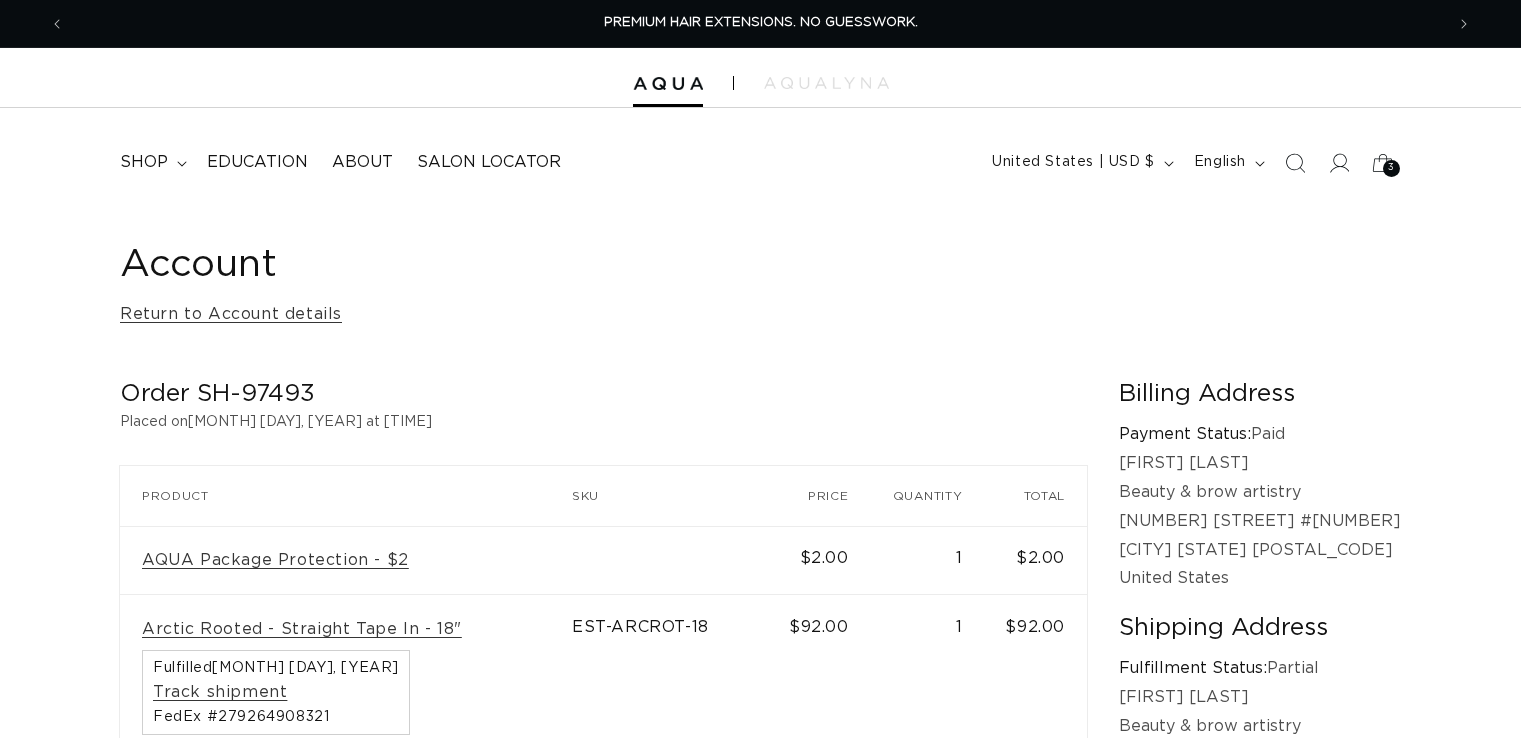 scroll, scrollTop: 0, scrollLeft: 0, axis: both 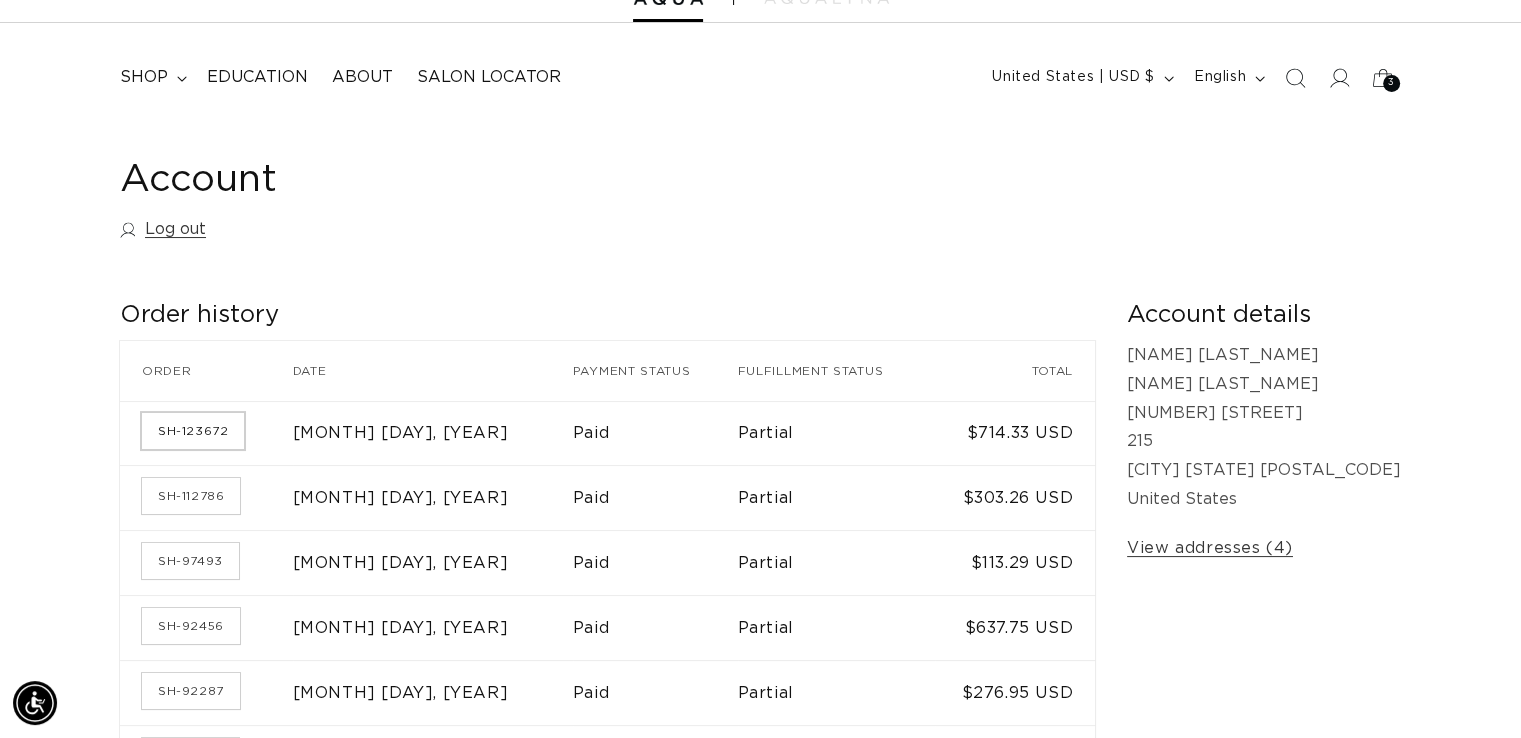 click on "SH-123672" at bounding box center (193, 431) 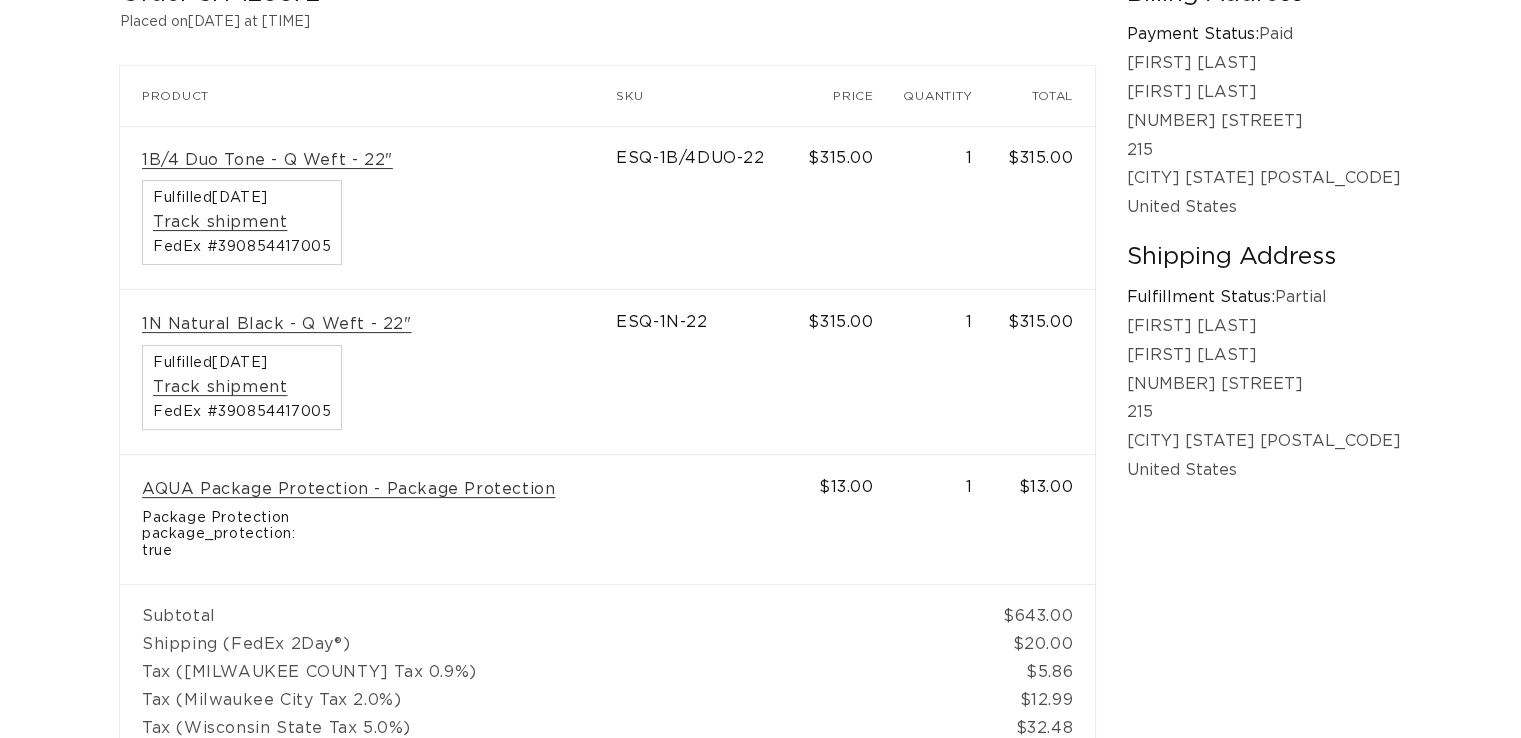 scroll, scrollTop: 400, scrollLeft: 0, axis: vertical 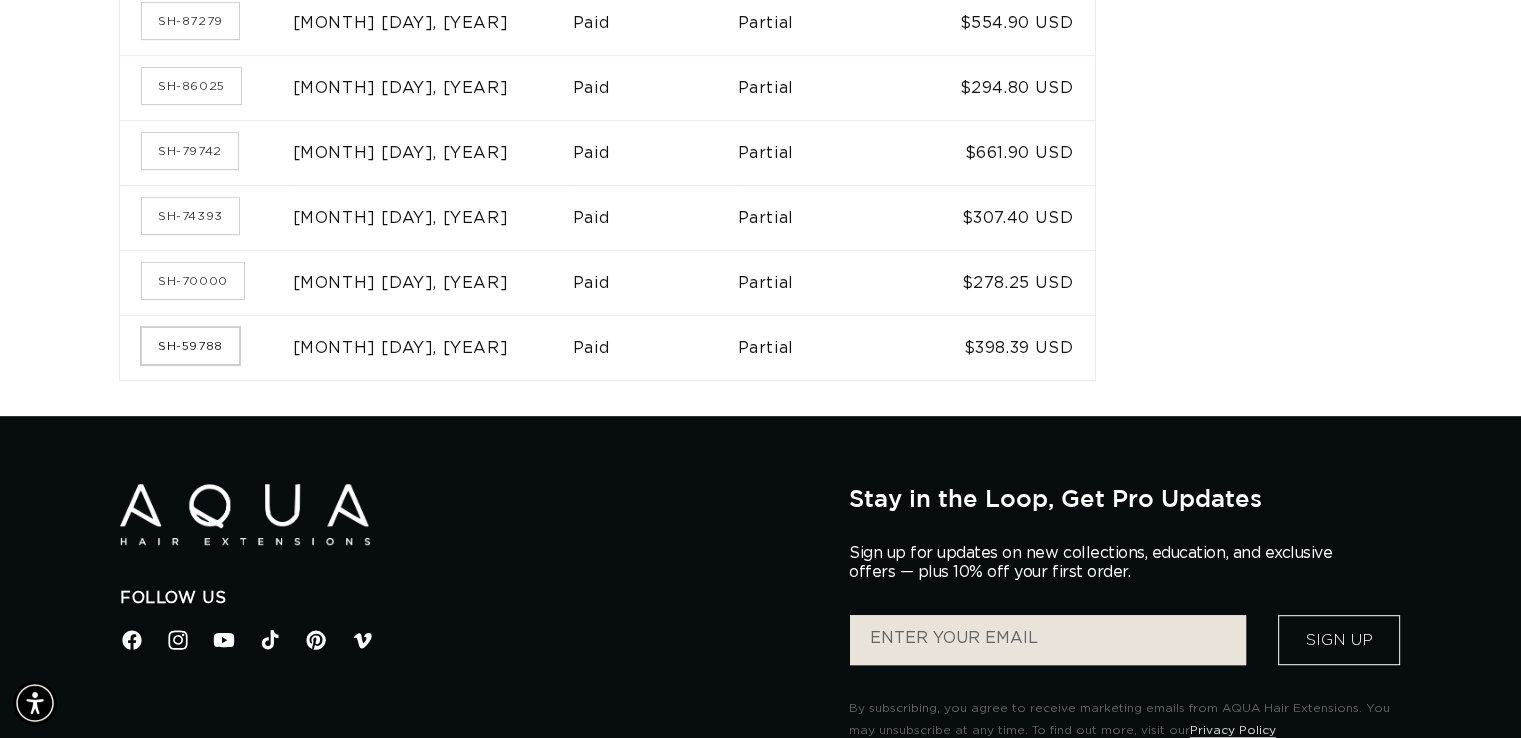 click on "SH-59788" at bounding box center (190, 346) 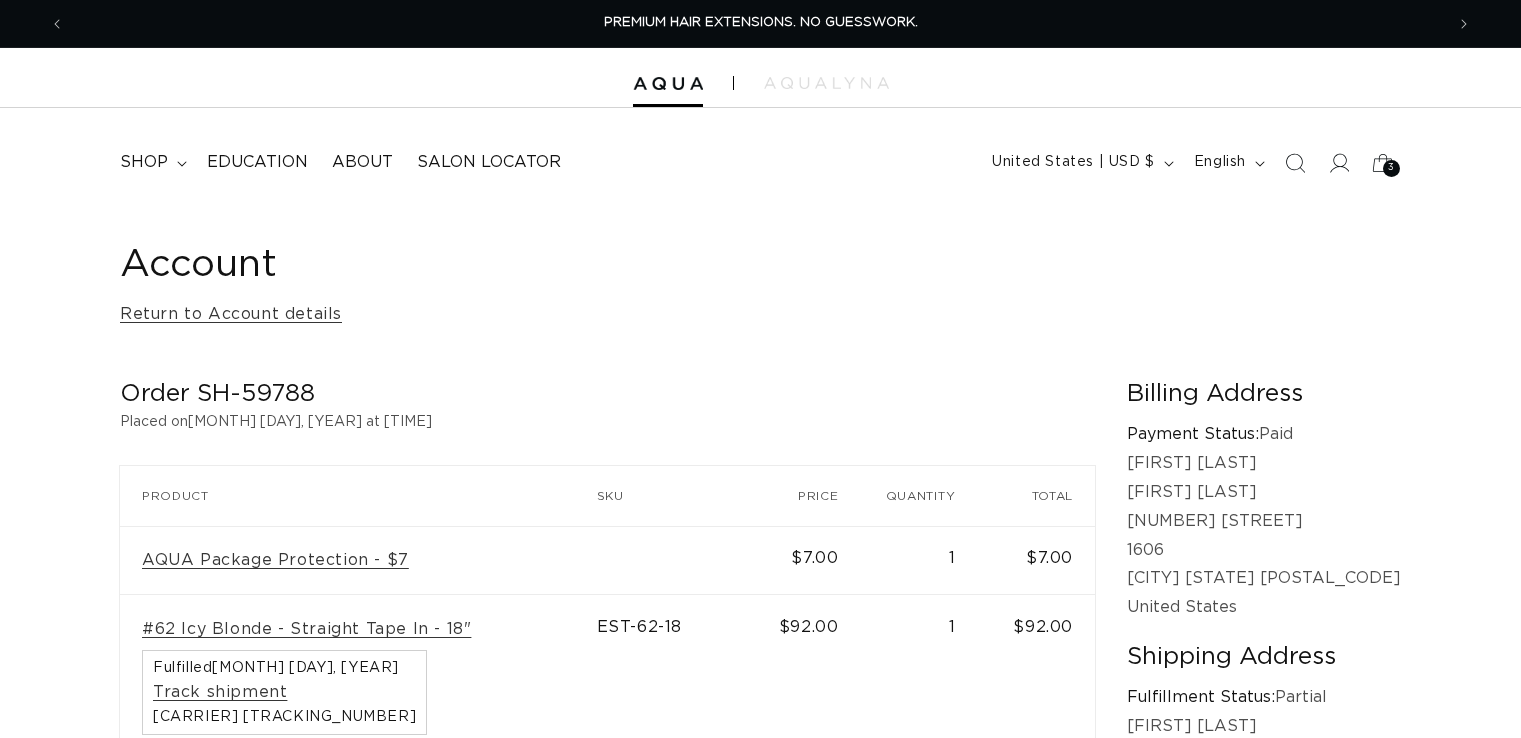 scroll, scrollTop: 0, scrollLeft: 0, axis: both 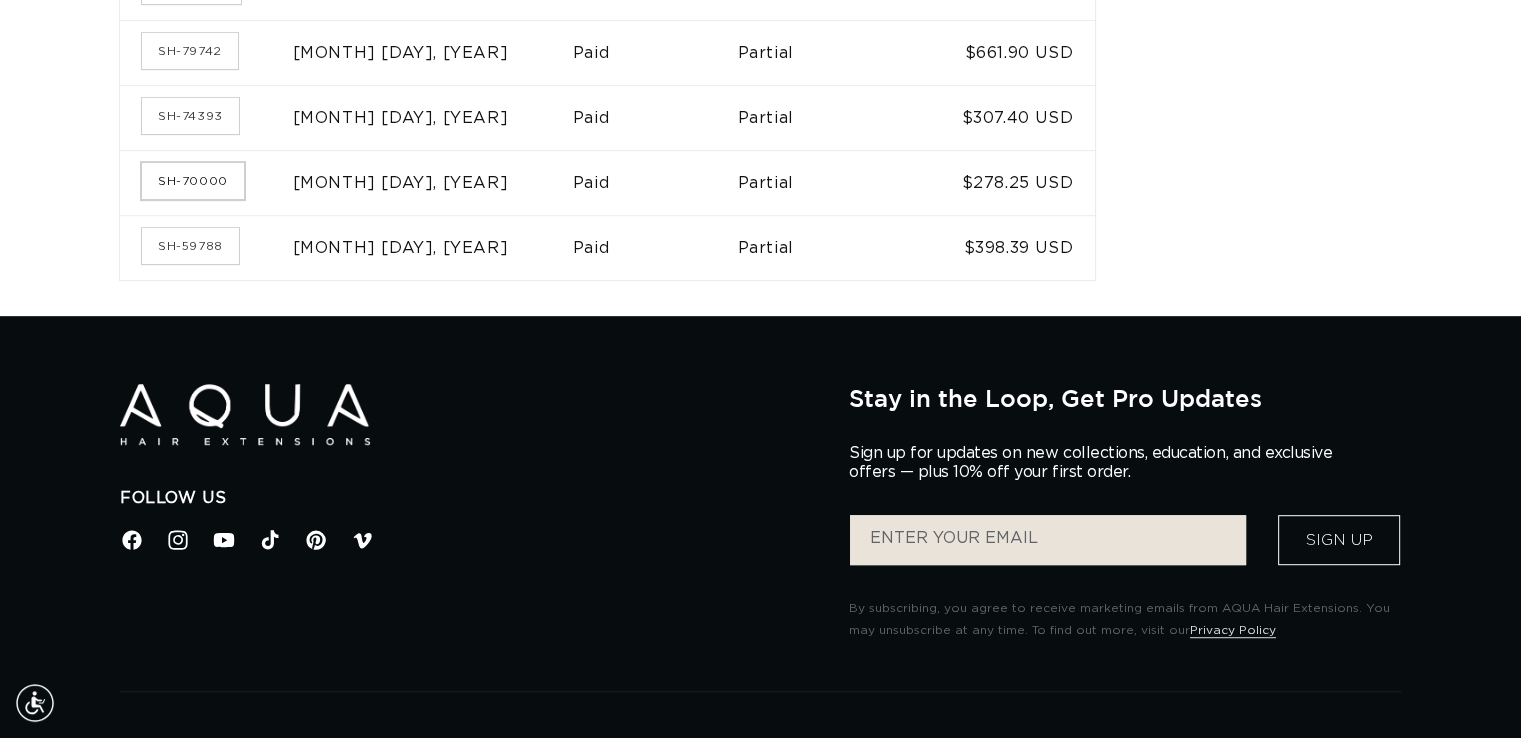 click on "SH-70000" at bounding box center [193, 181] 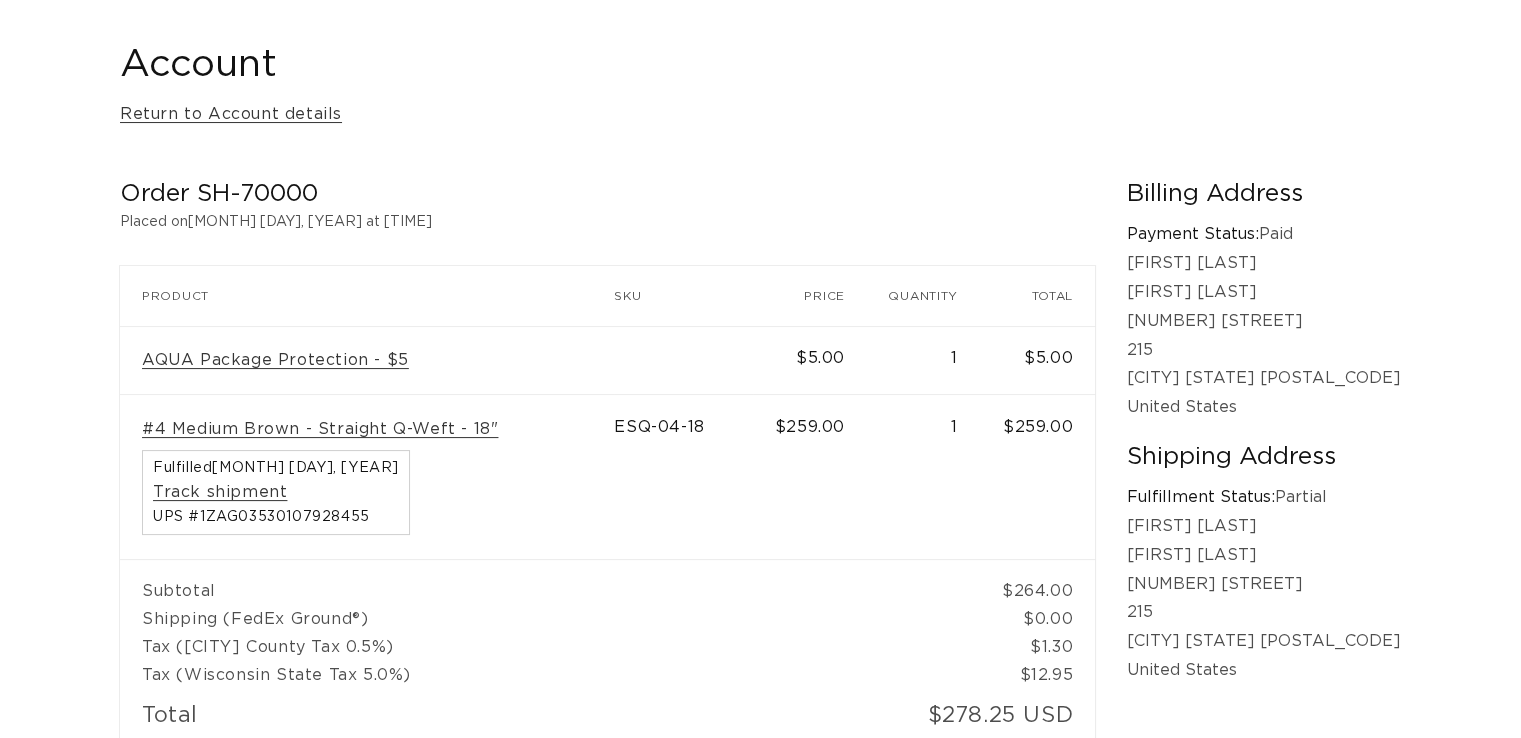 scroll, scrollTop: 200, scrollLeft: 0, axis: vertical 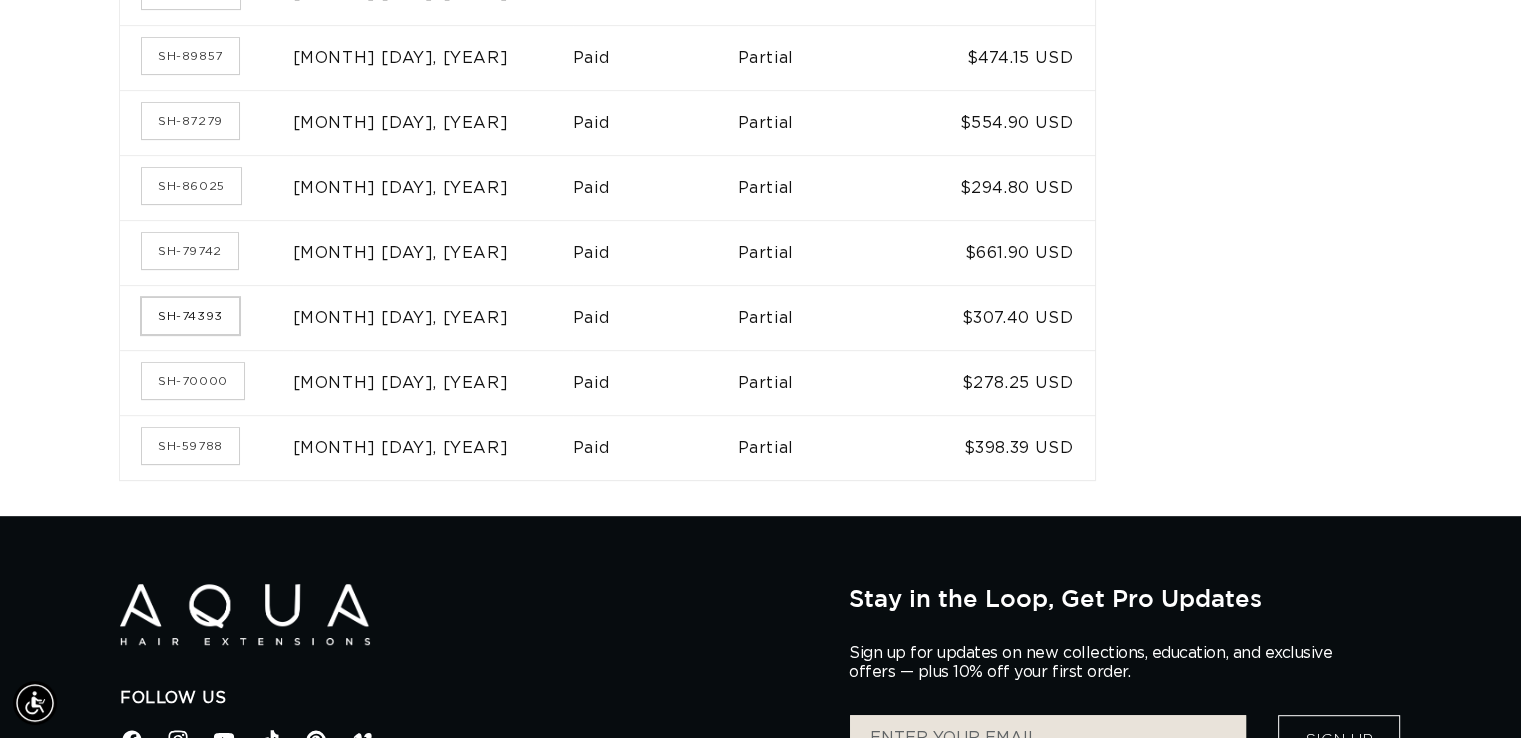 click on "SH-74393" at bounding box center [190, 316] 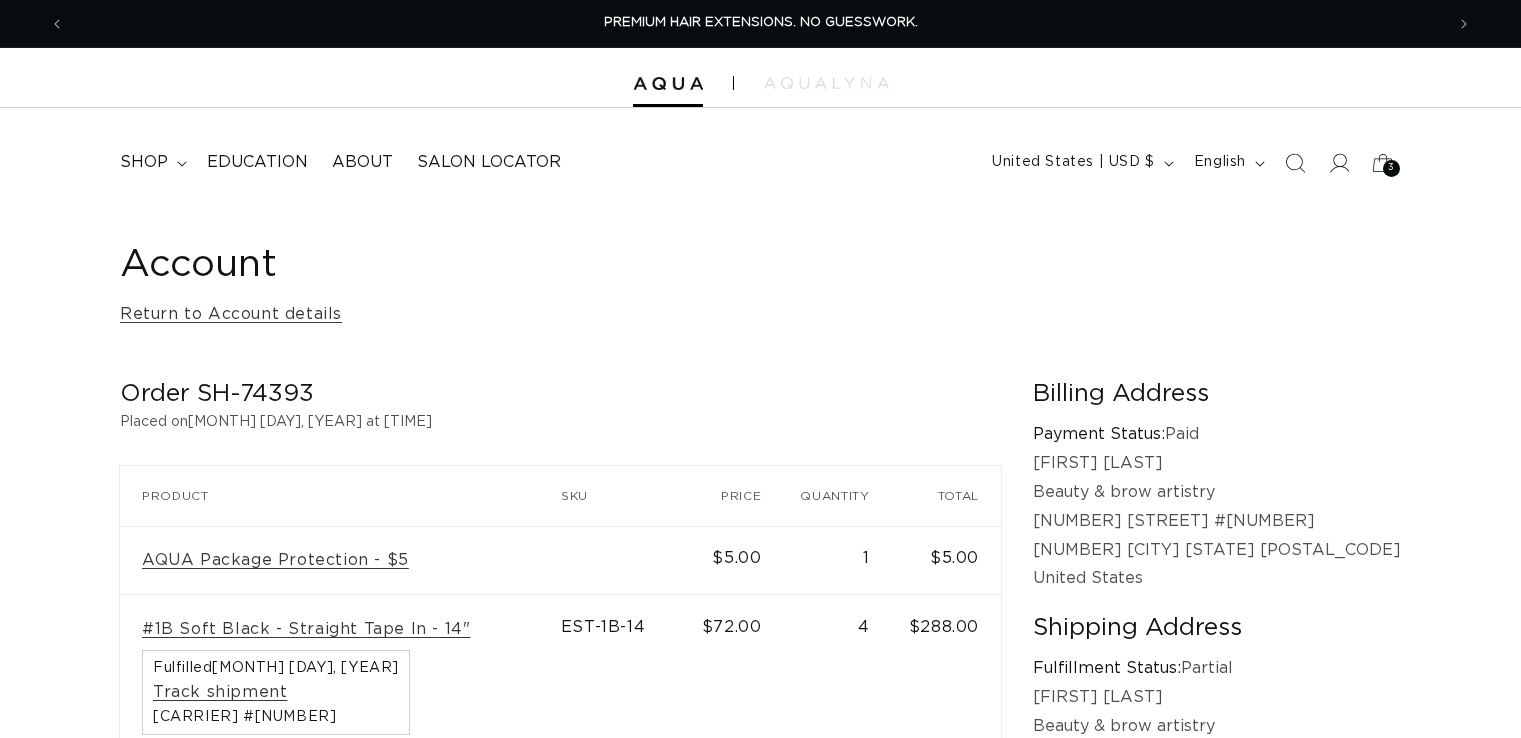 scroll, scrollTop: 0, scrollLeft: 0, axis: both 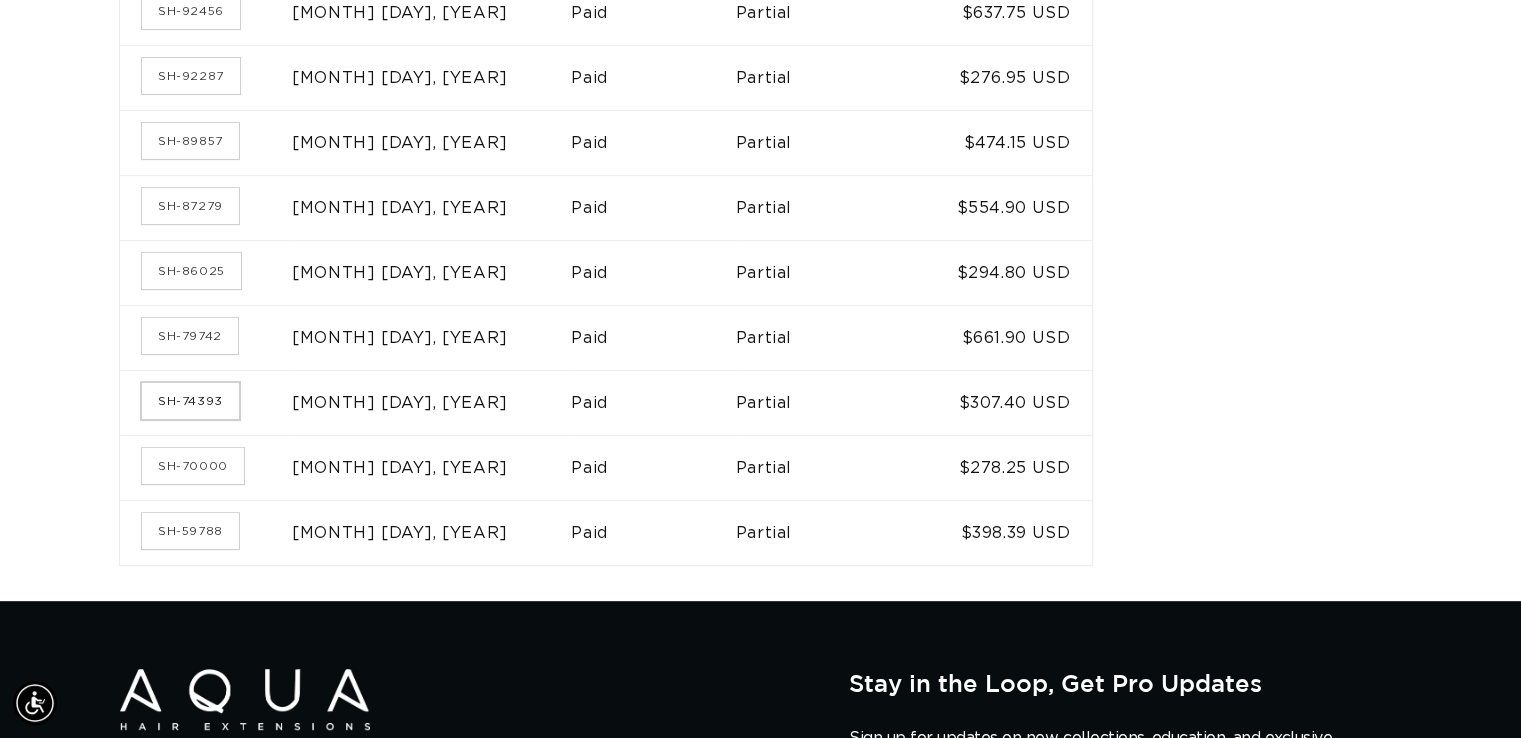 click on "SH-74393" at bounding box center [190, 401] 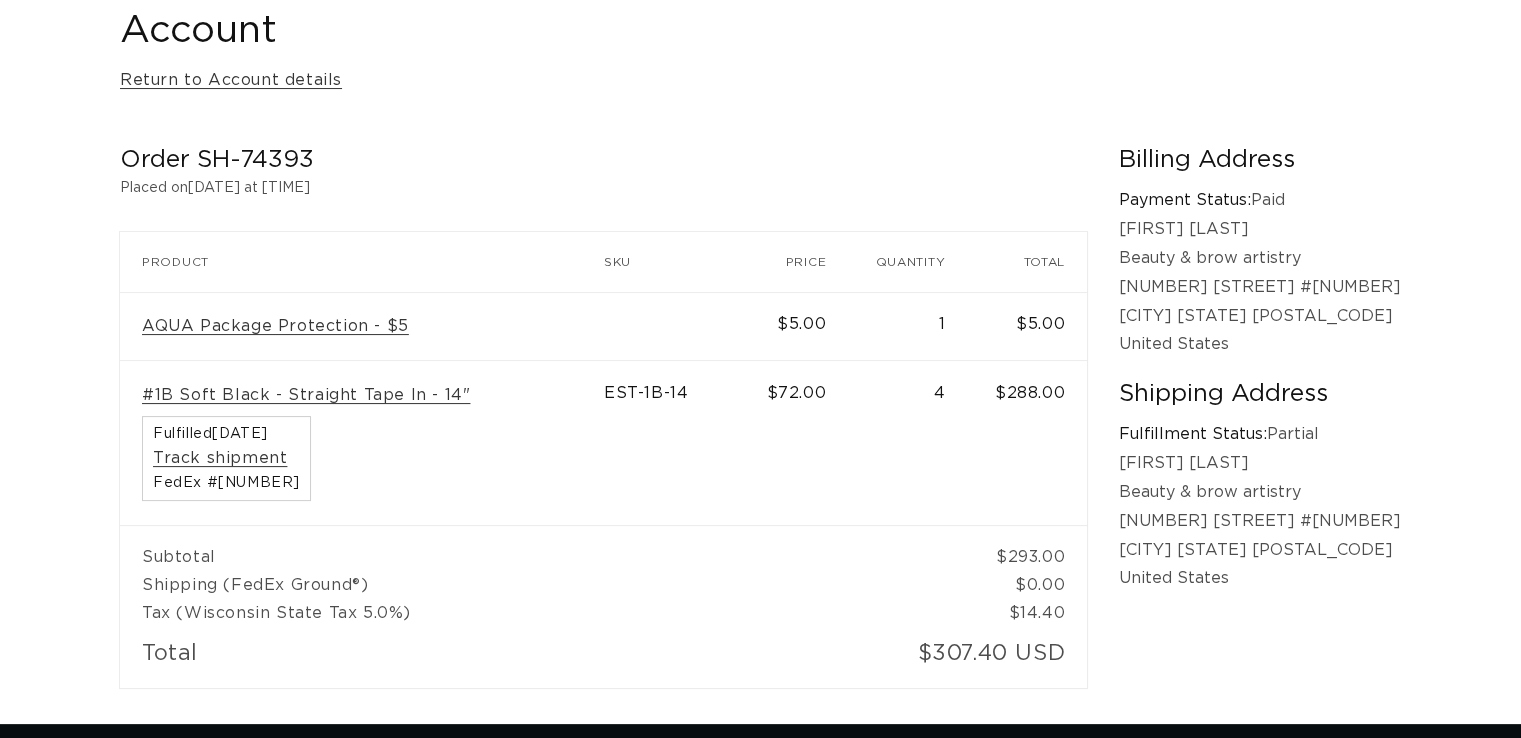 scroll, scrollTop: 300, scrollLeft: 0, axis: vertical 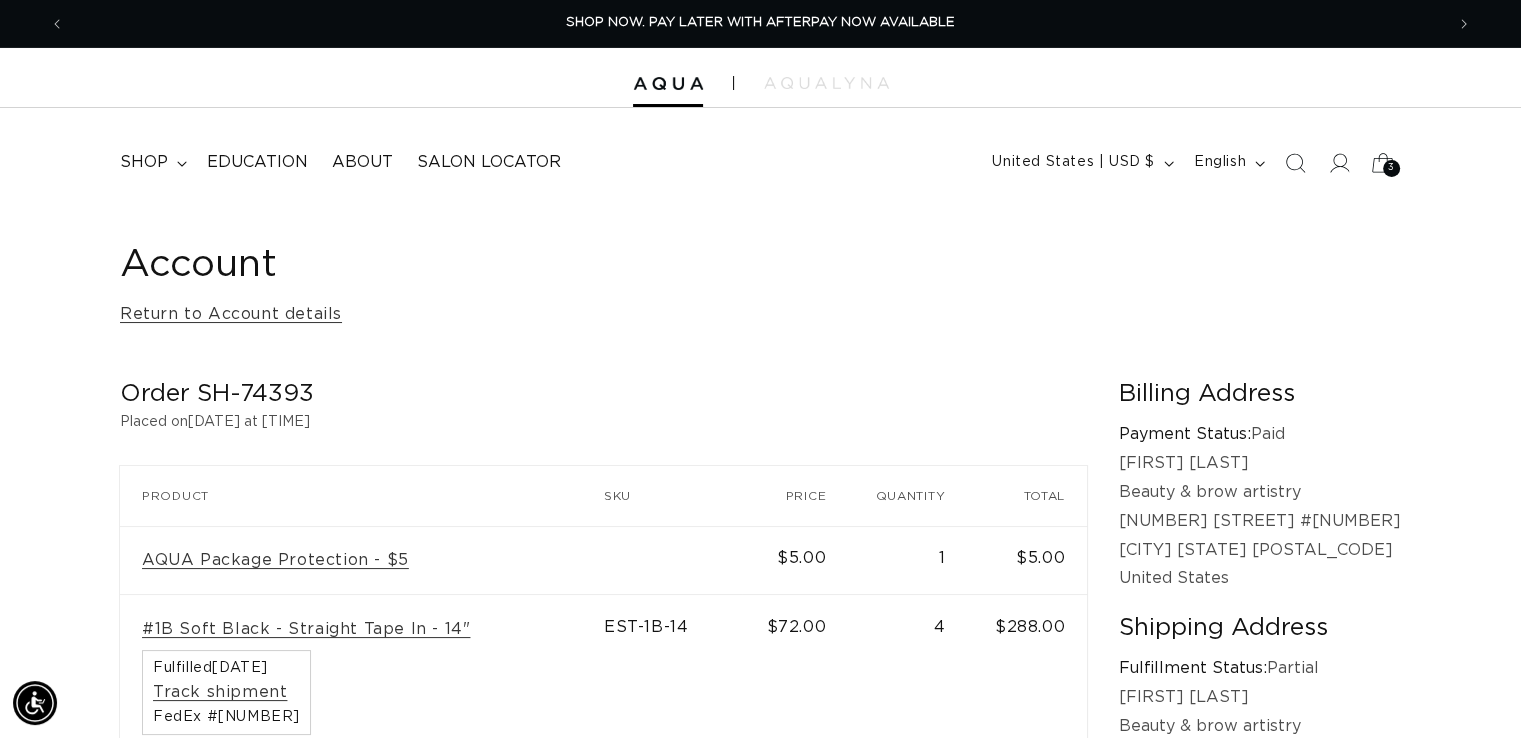 click 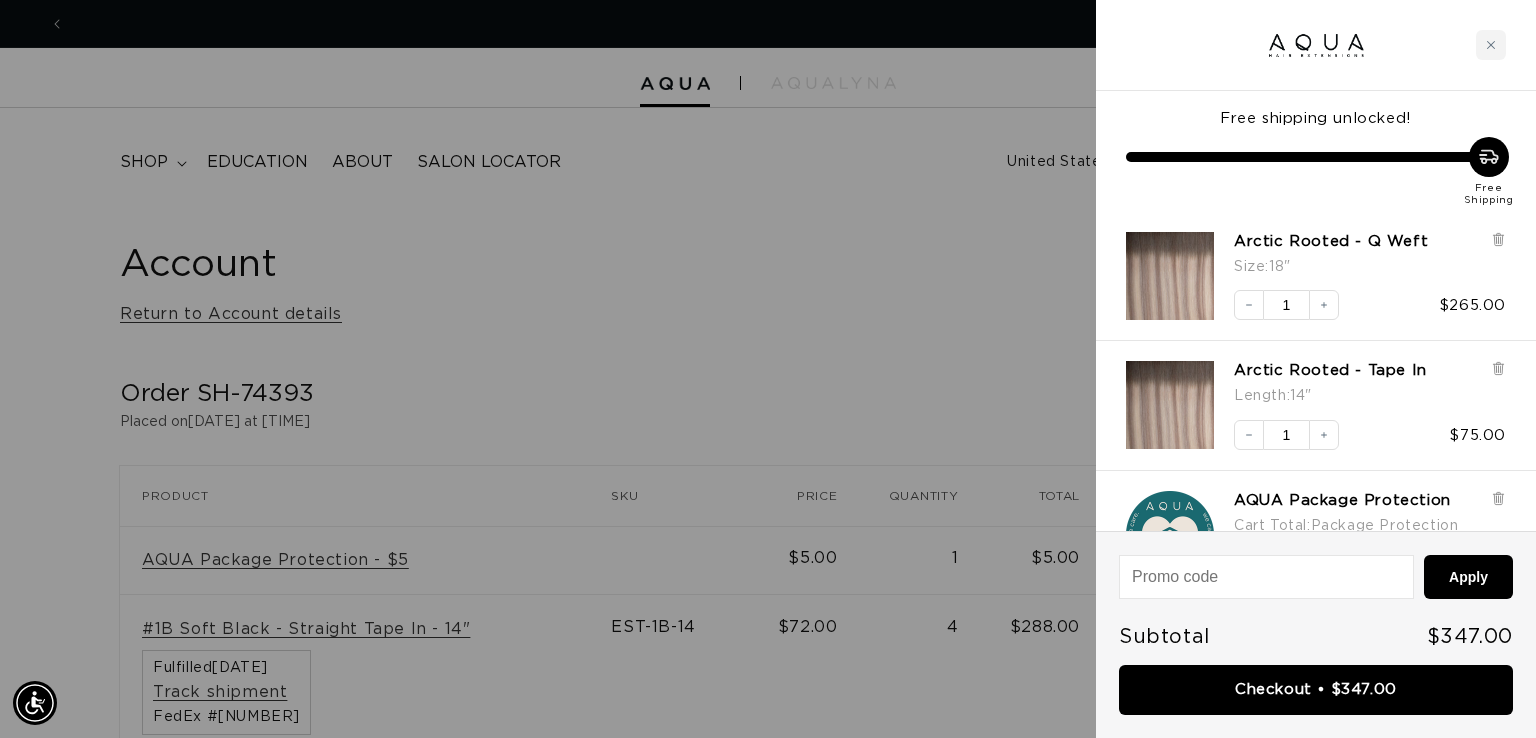 scroll, scrollTop: 0, scrollLeft: 0, axis: both 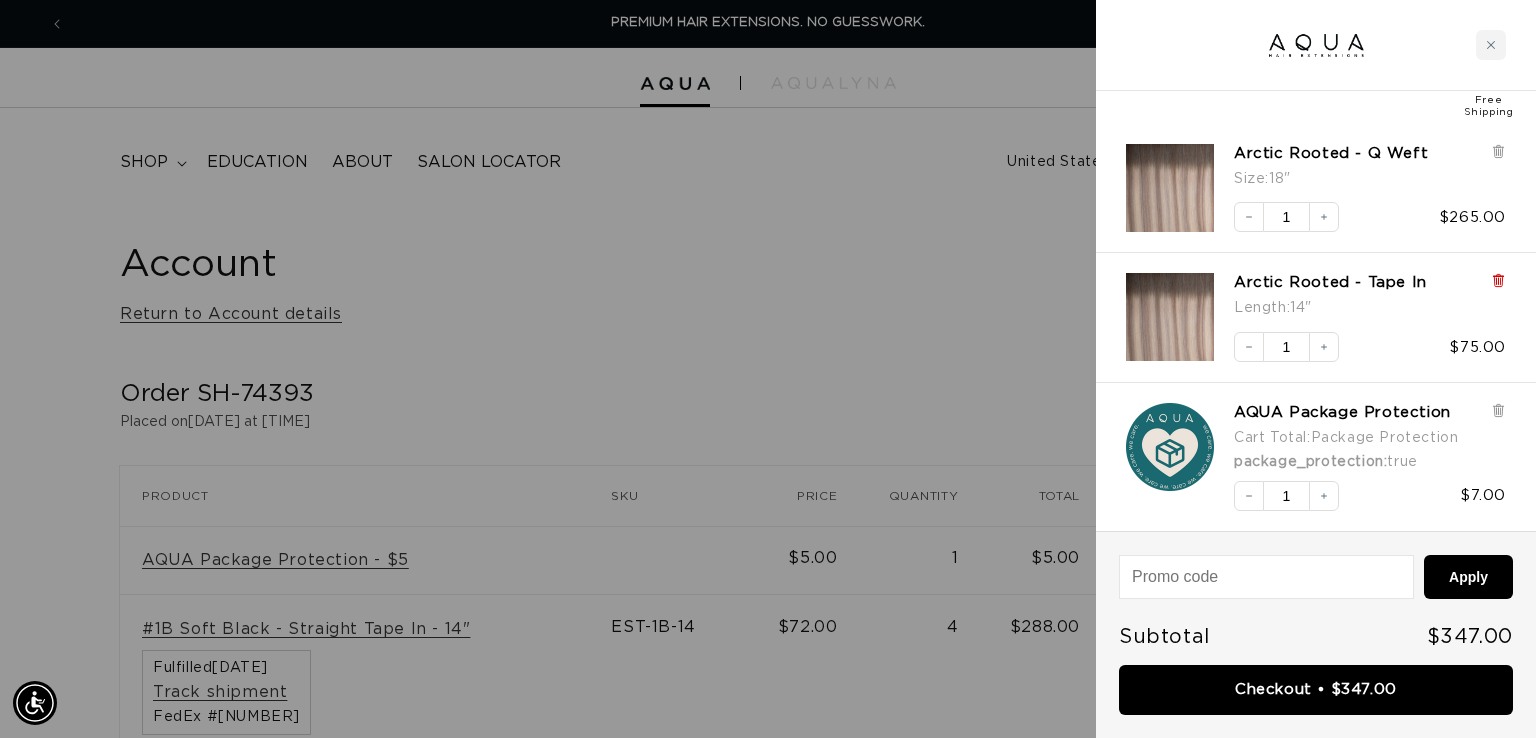 click 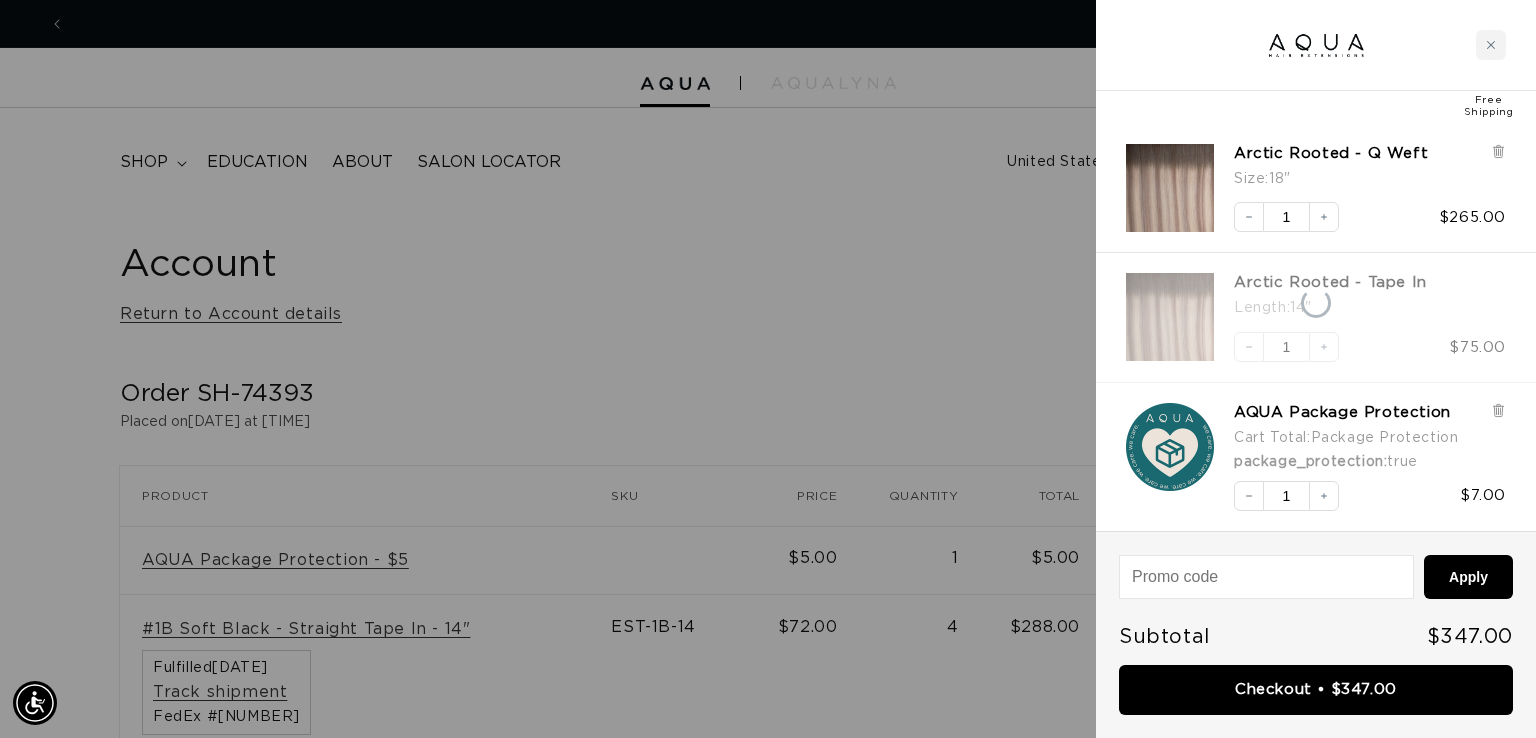 scroll, scrollTop: 0, scrollLeft: 1394, axis: horizontal 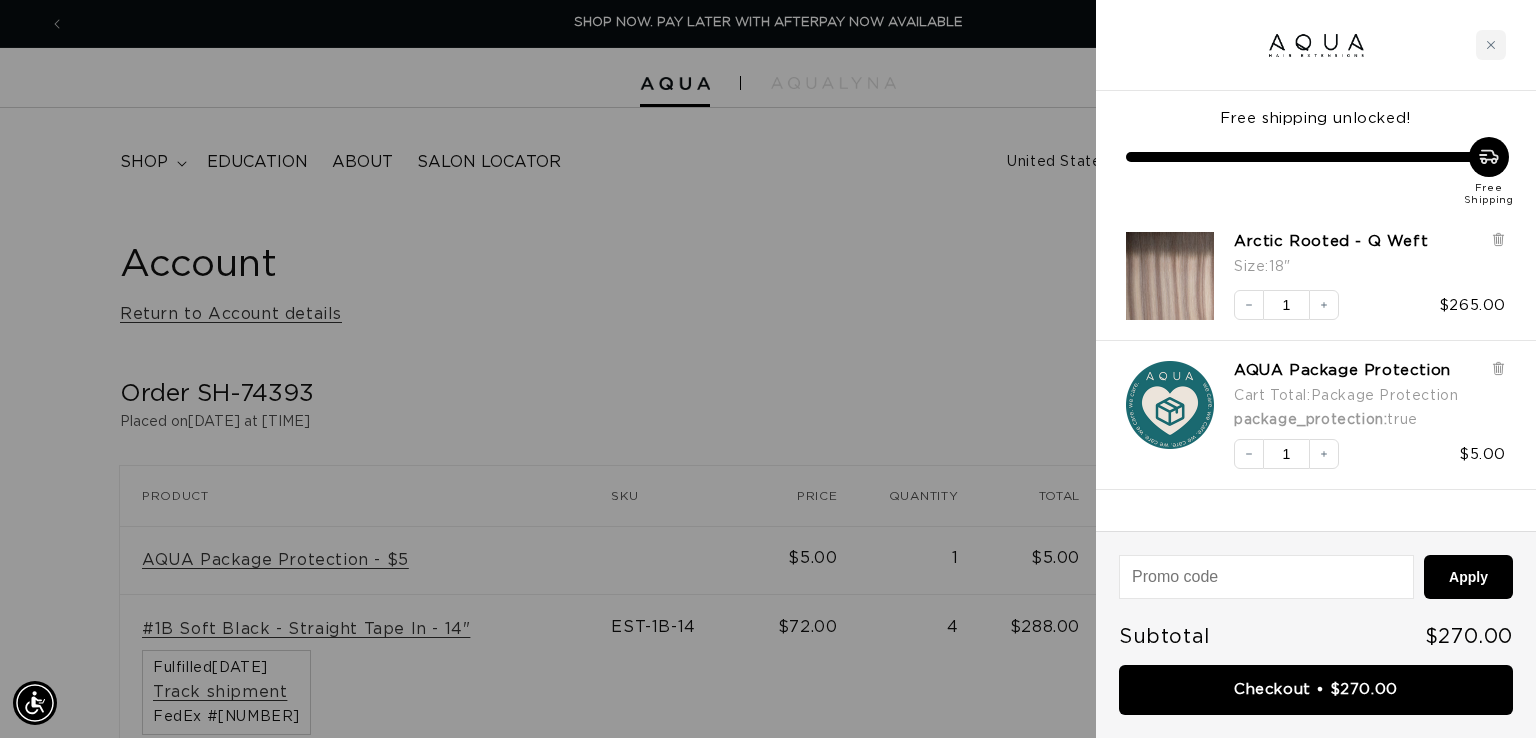 click on "Arctic Rooted - Q Weft Size :  18" Decrease quantity 1 Increase quantity $265.00" at bounding box center (1306, 266) 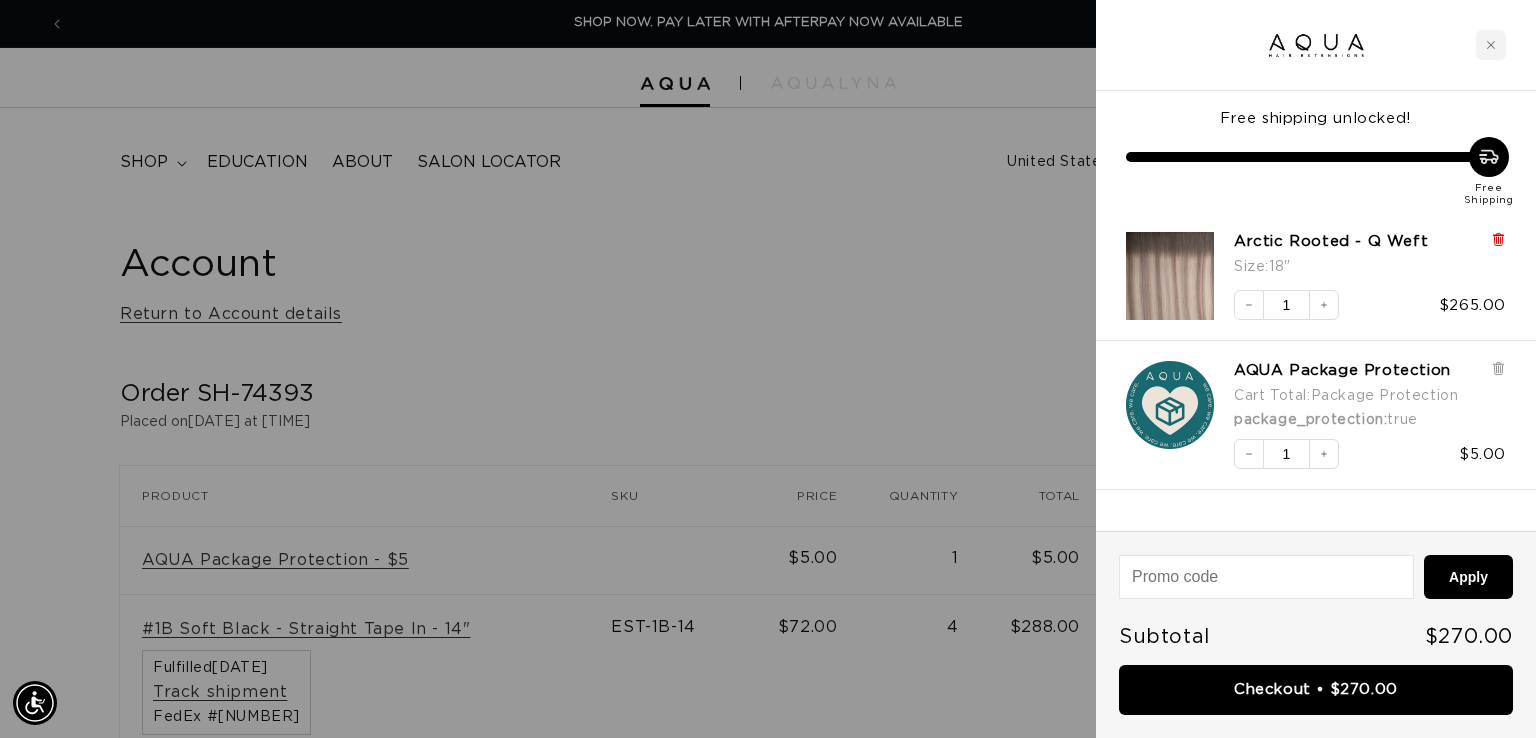 click 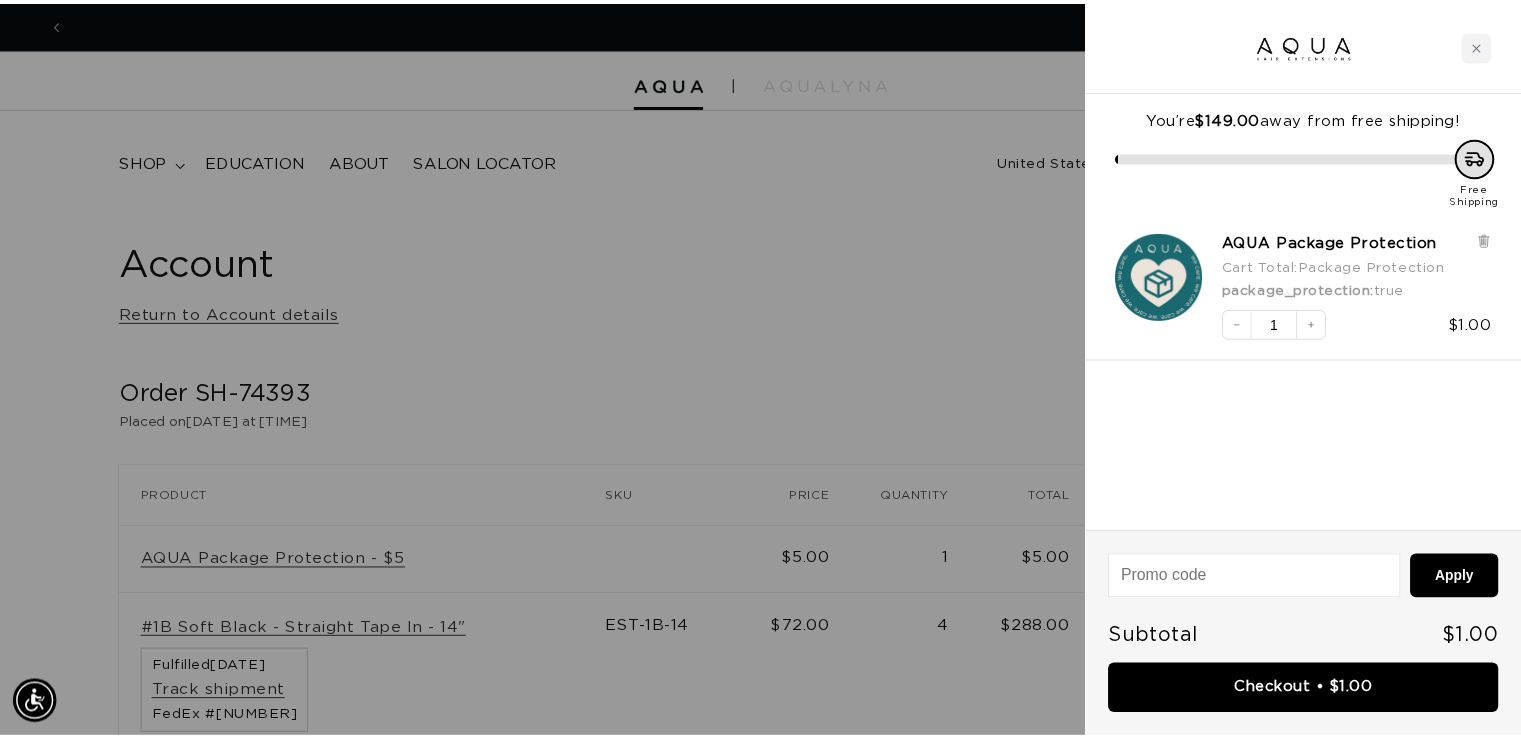 scroll, scrollTop: 0, scrollLeft: 1394, axis: horizontal 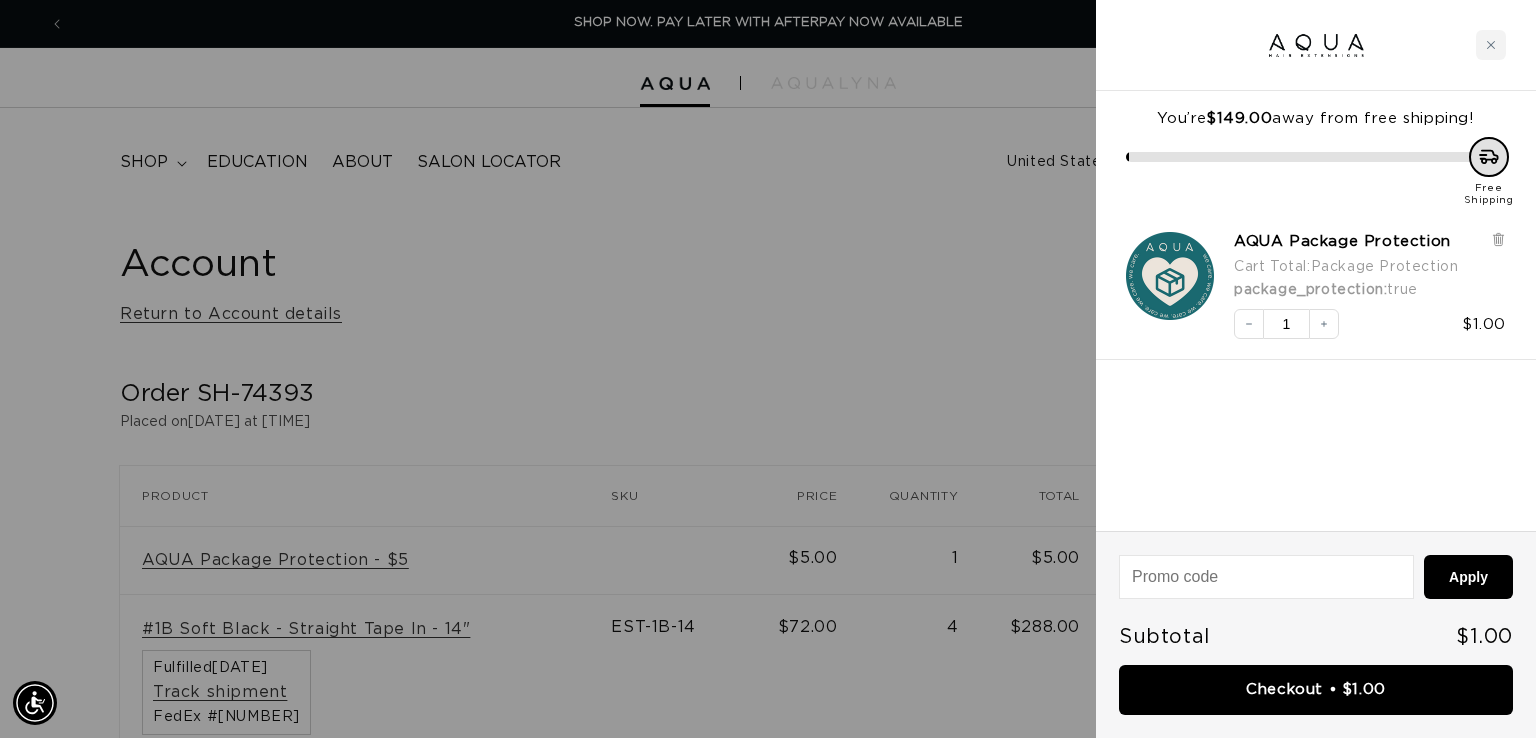 click at bounding box center (768, 369) 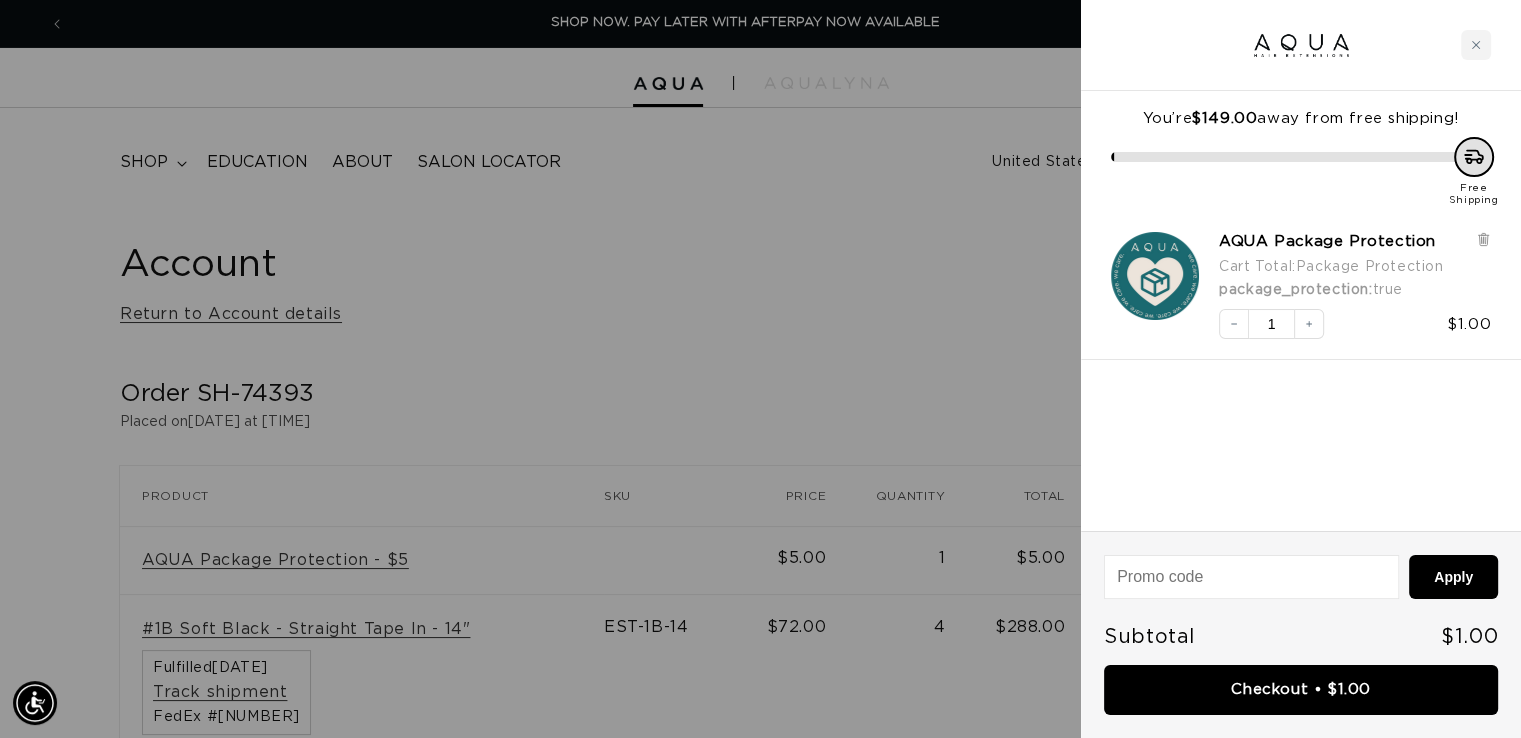 scroll, scrollTop: 0, scrollLeft: 1379, axis: horizontal 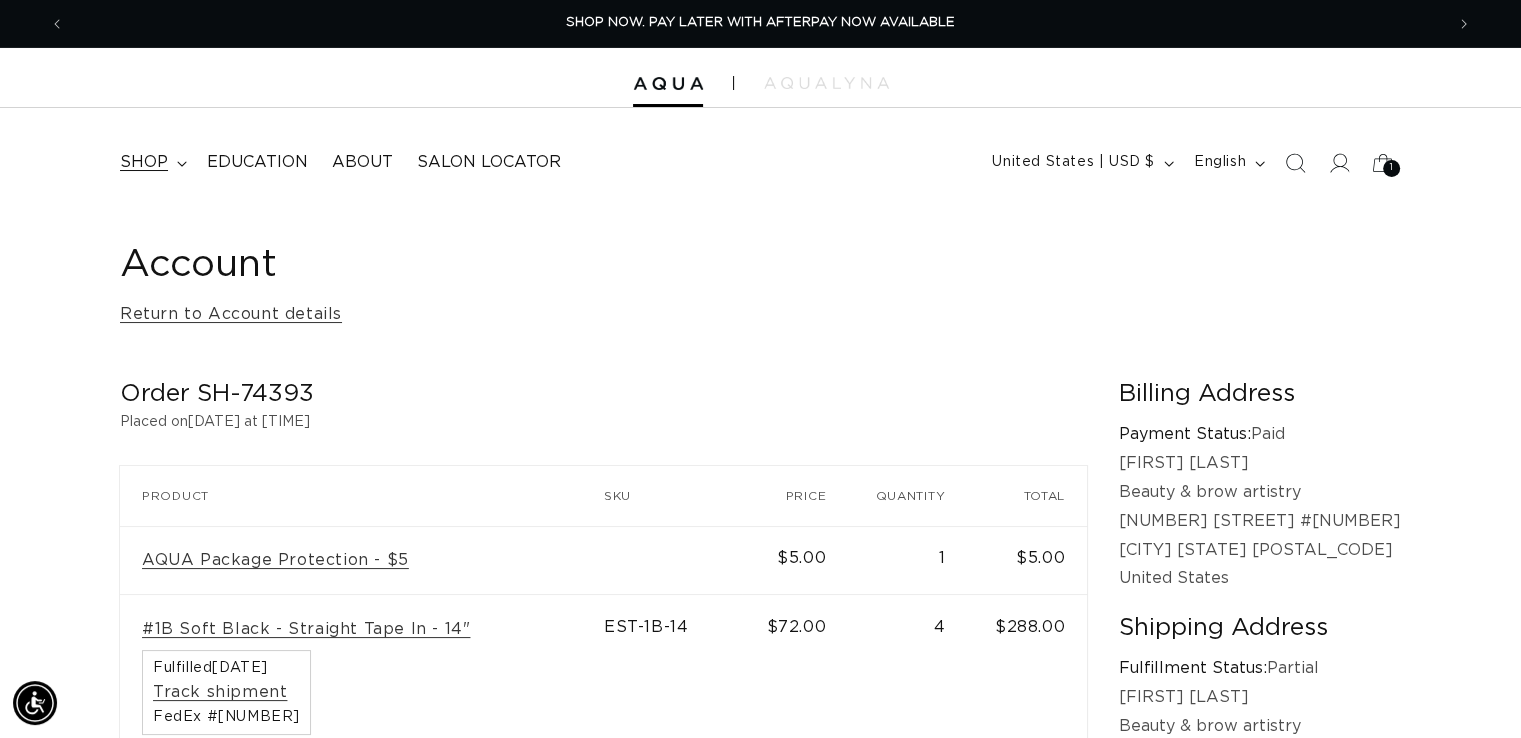 click on "shop" at bounding box center [144, 162] 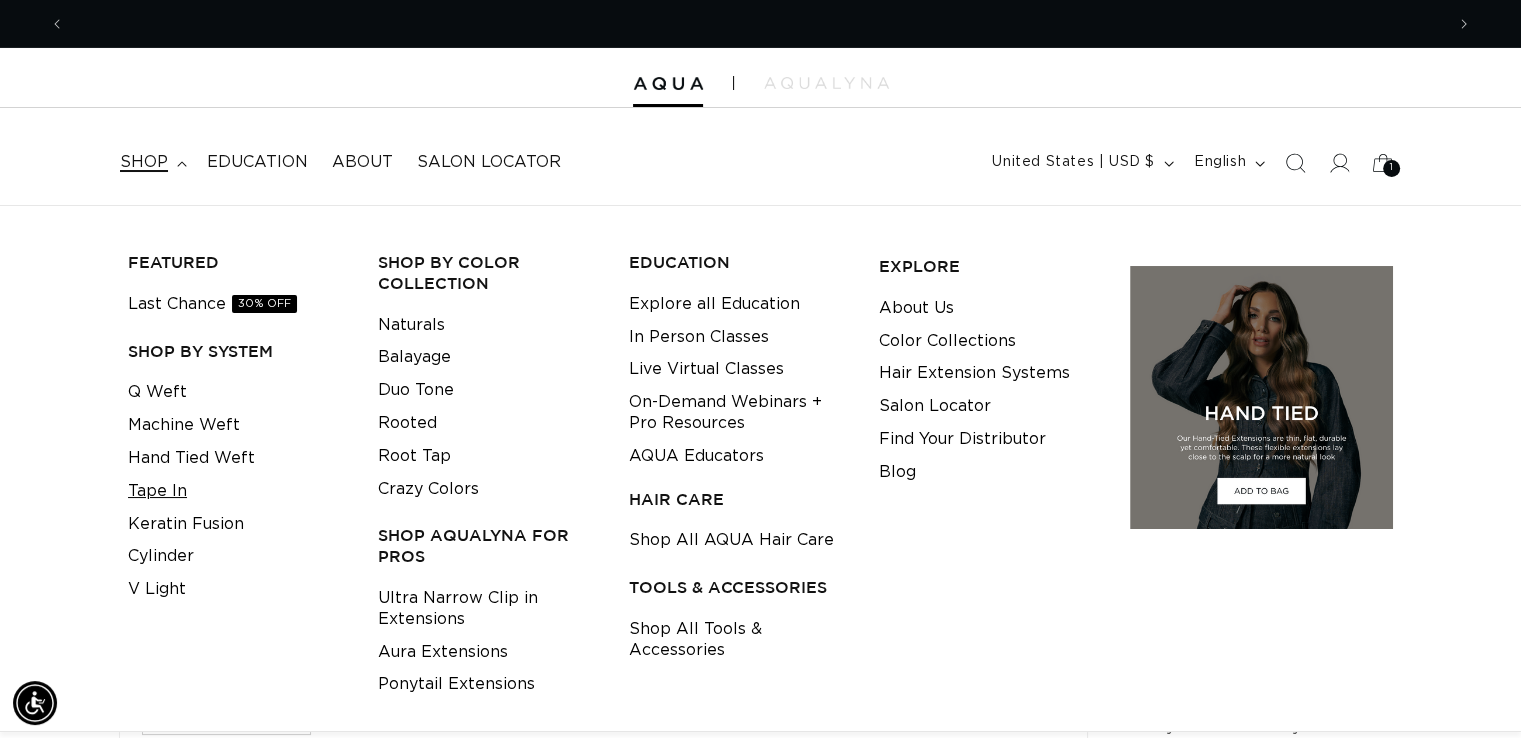 click on "Tape In" at bounding box center (157, 491) 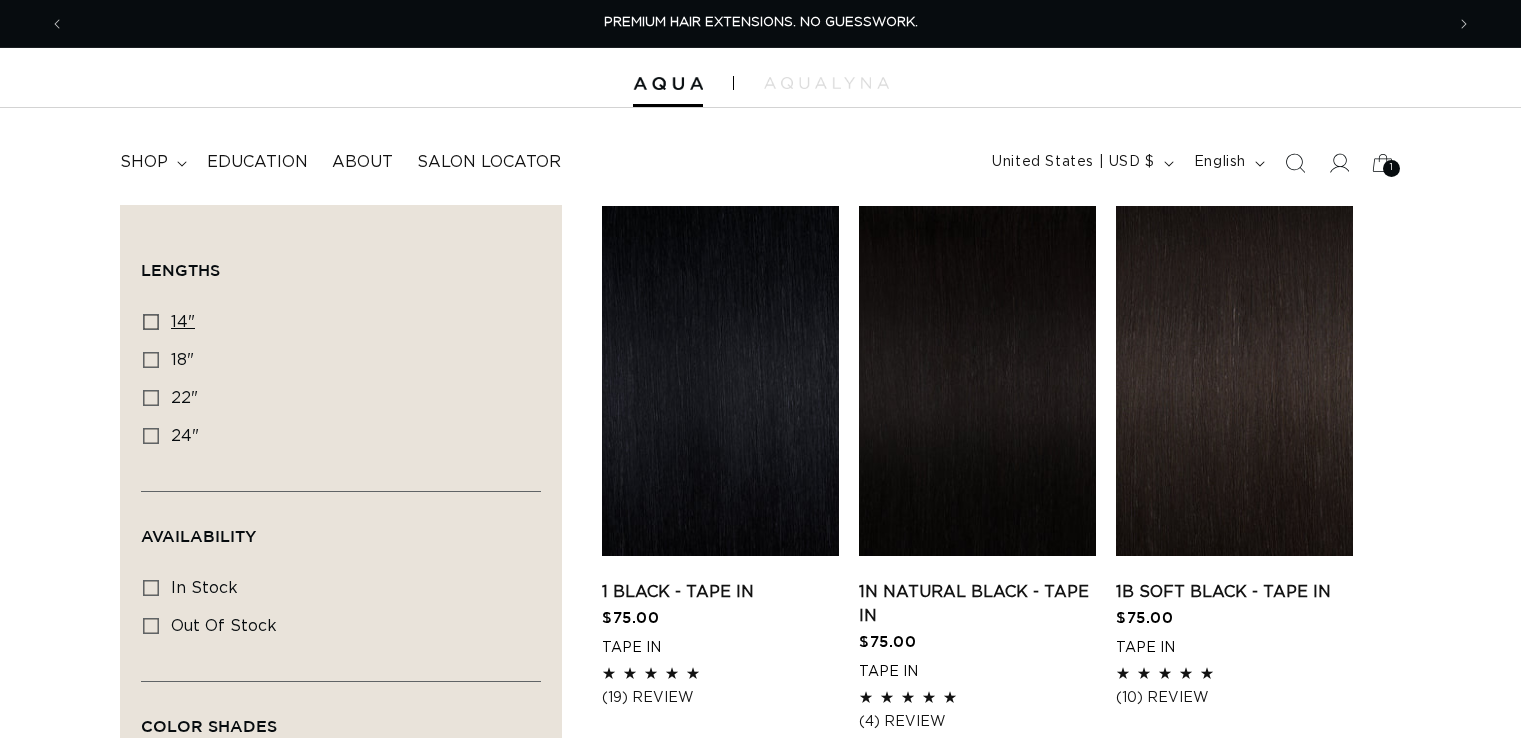 scroll, scrollTop: 0, scrollLeft: 0, axis: both 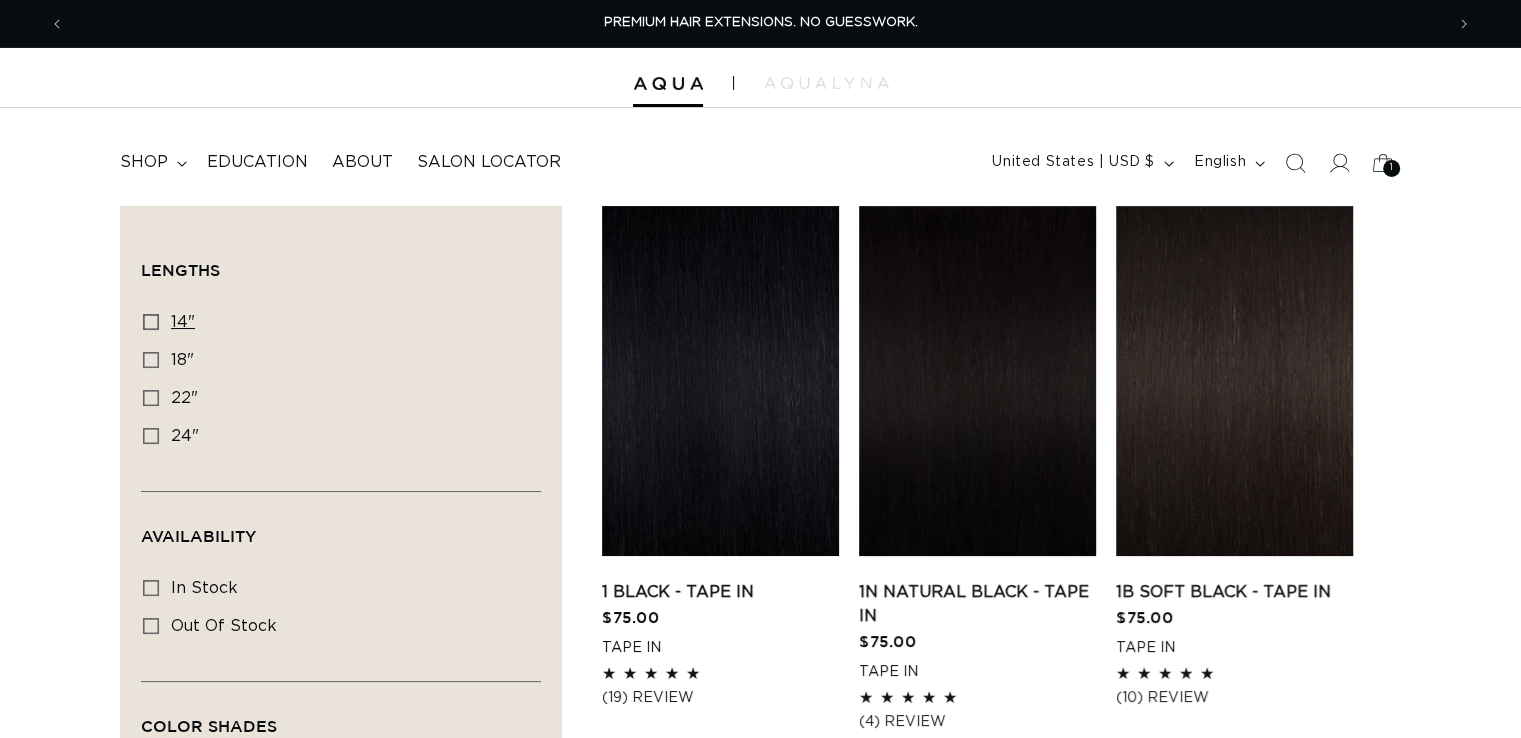 click 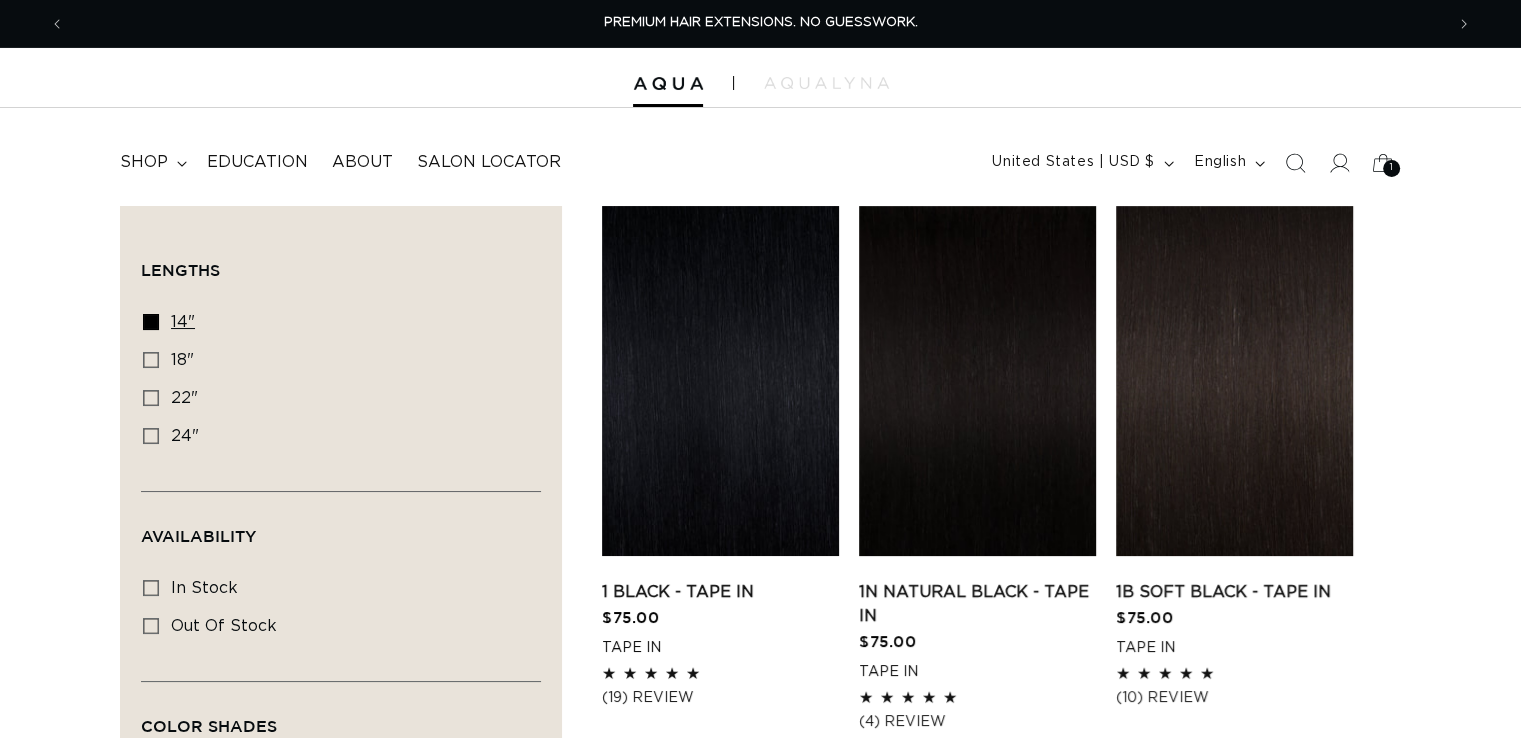 scroll, scrollTop: 0, scrollLeft: 0, axis: both 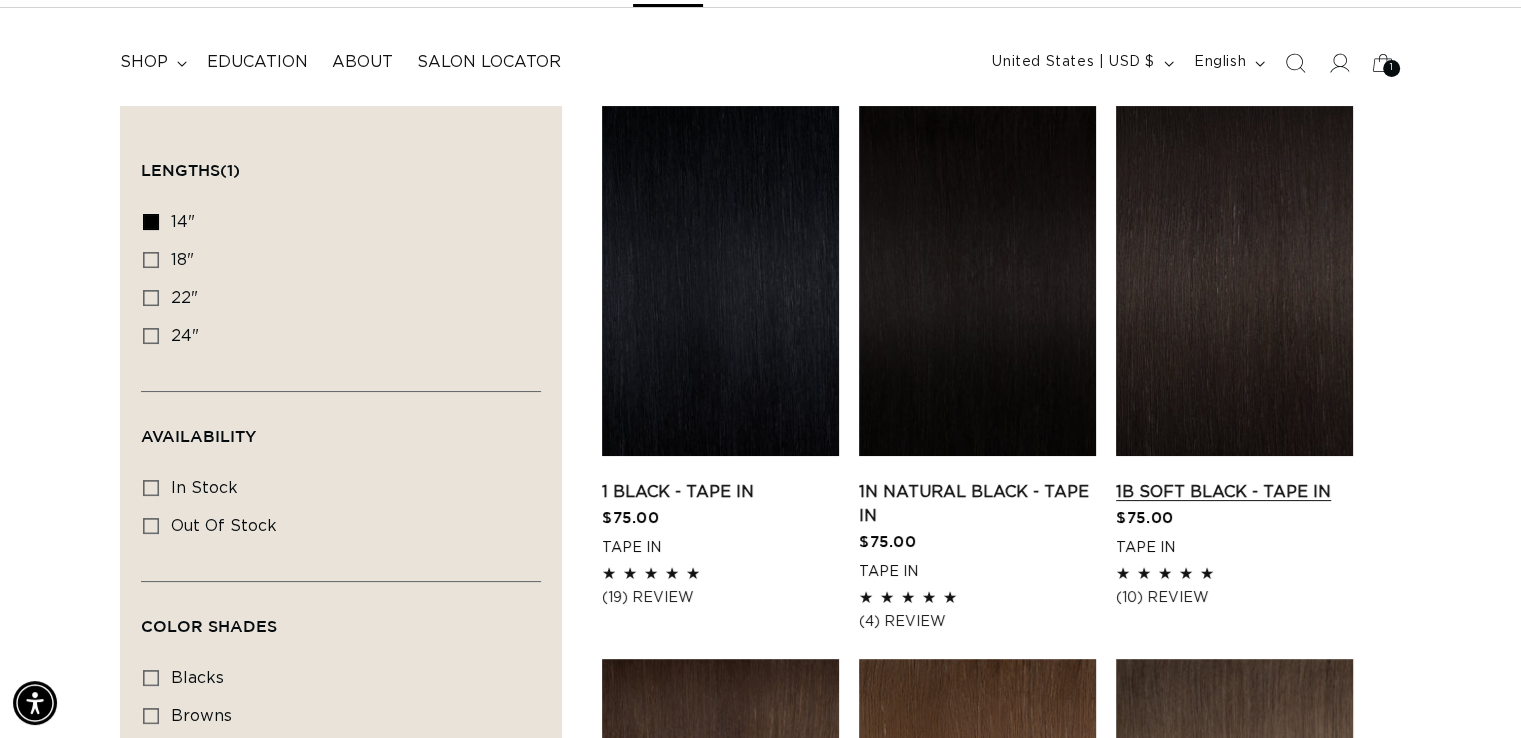 click on "1B Soft Black - Tape In" at bounding box center [1234, 492] 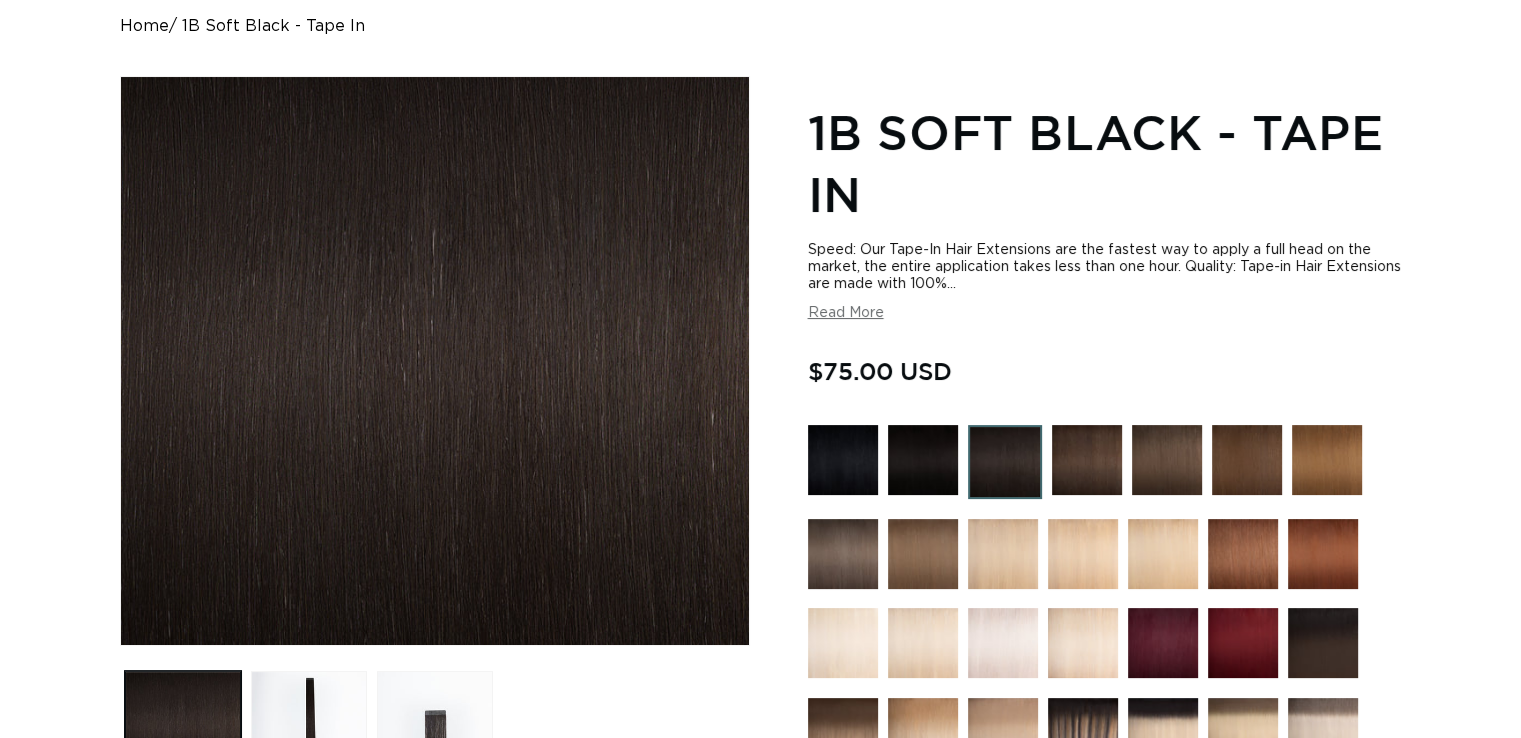 scroll, scrollTop: 100, scrollLeft: 0, axis: vertical 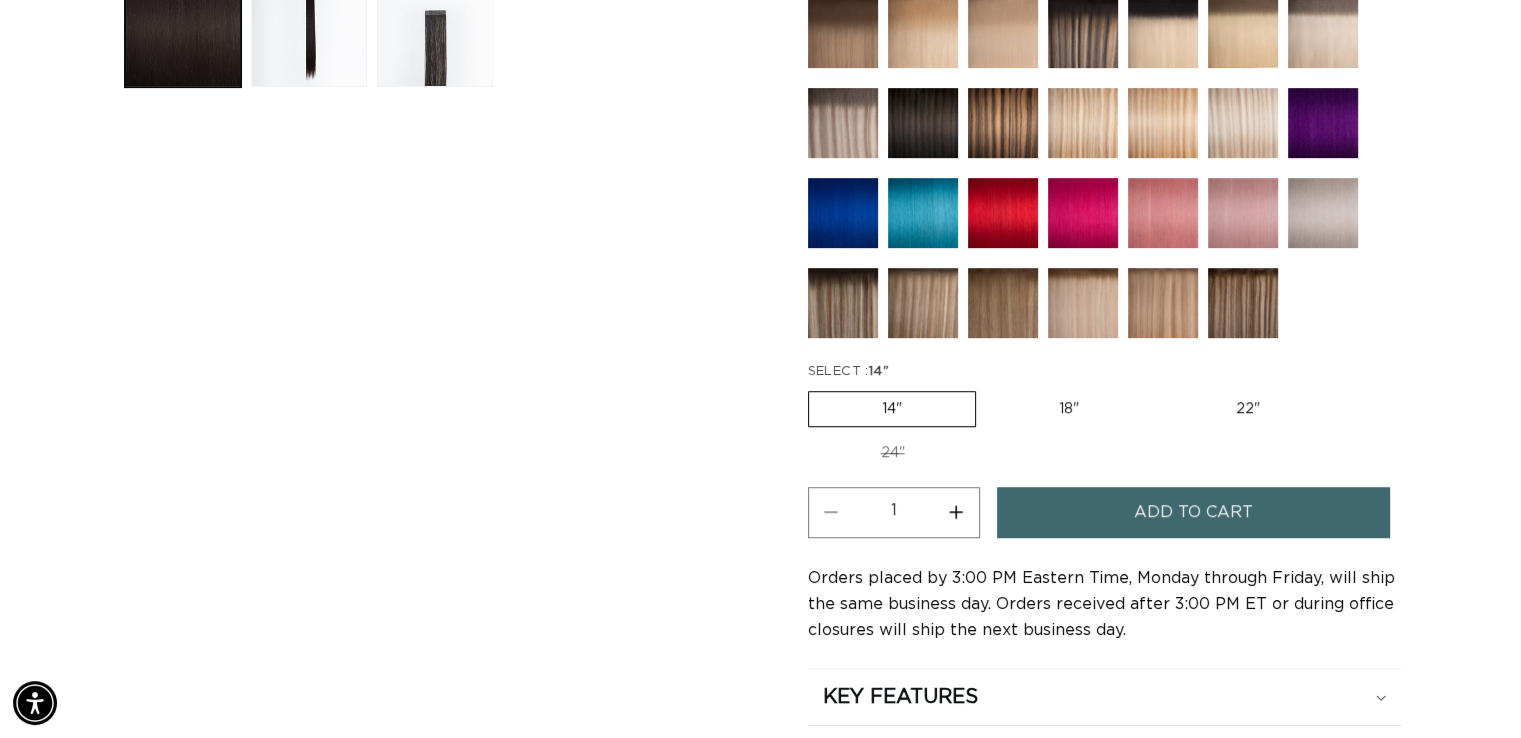 click on "Increase quantity for 1B Soft Black - Tape In" at bounding box center (956, 512) 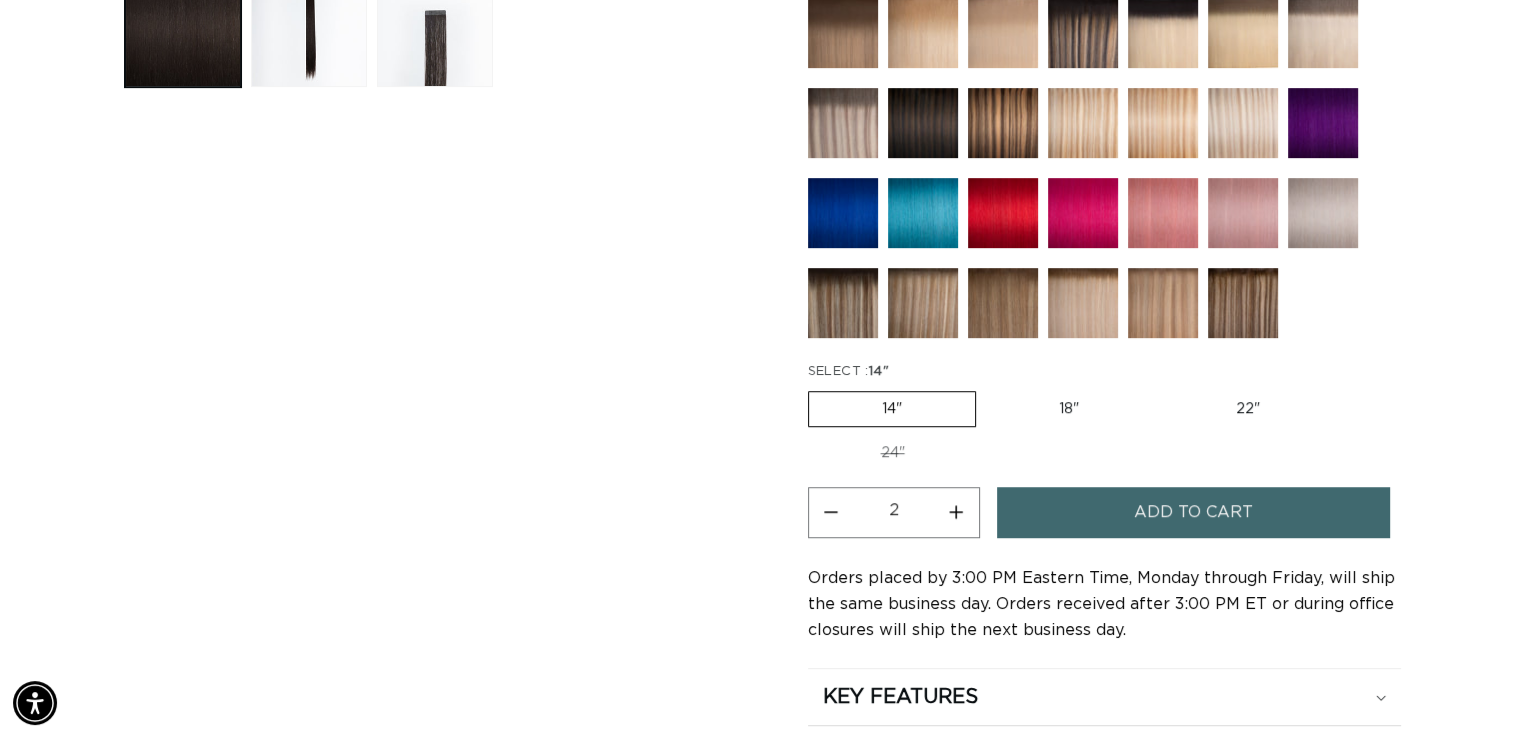 click on "Increase quantity for 1B Soft Black - Tape In" at bounding box center [956, 512] 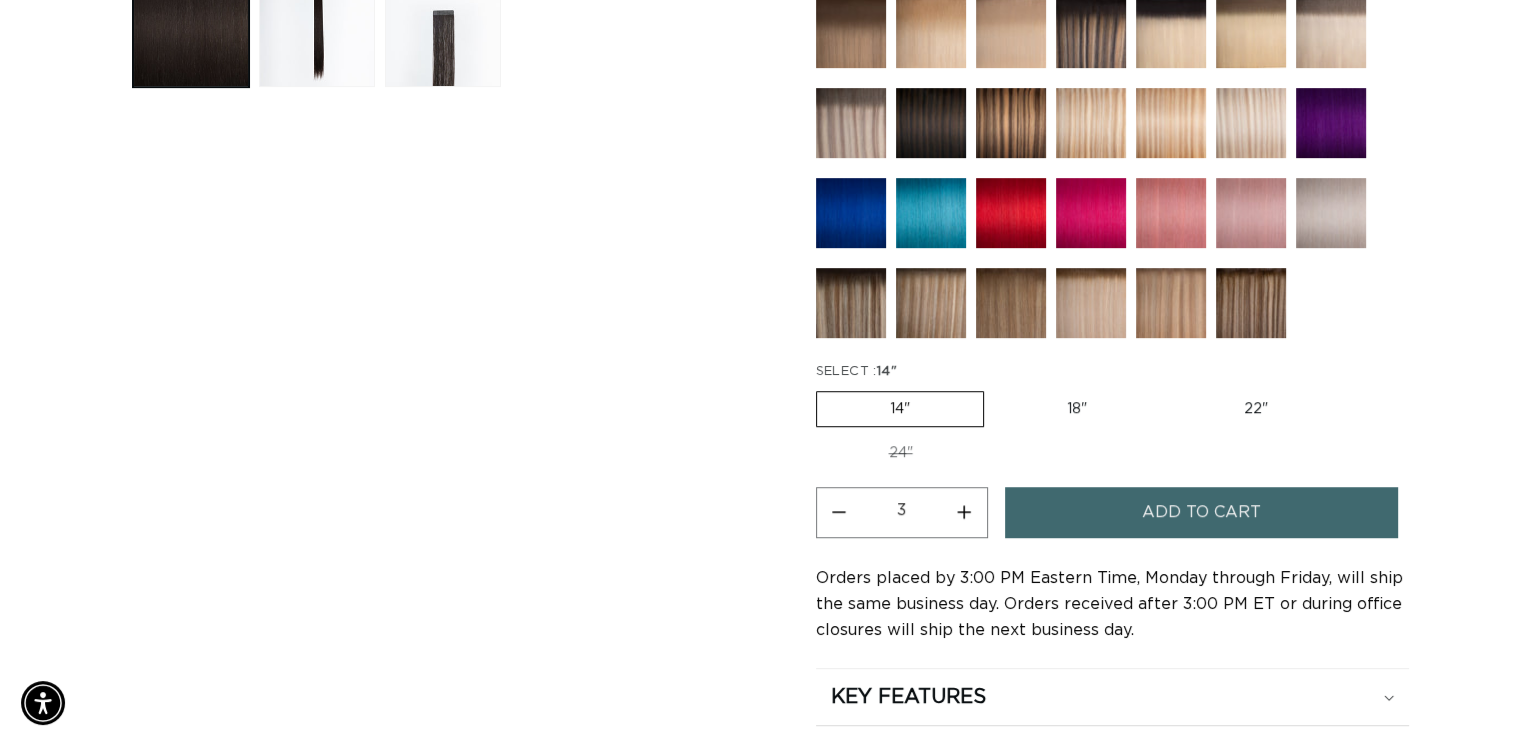 scroll, scrollTop: 0, scrollLeft: 1379, axis: horizontal 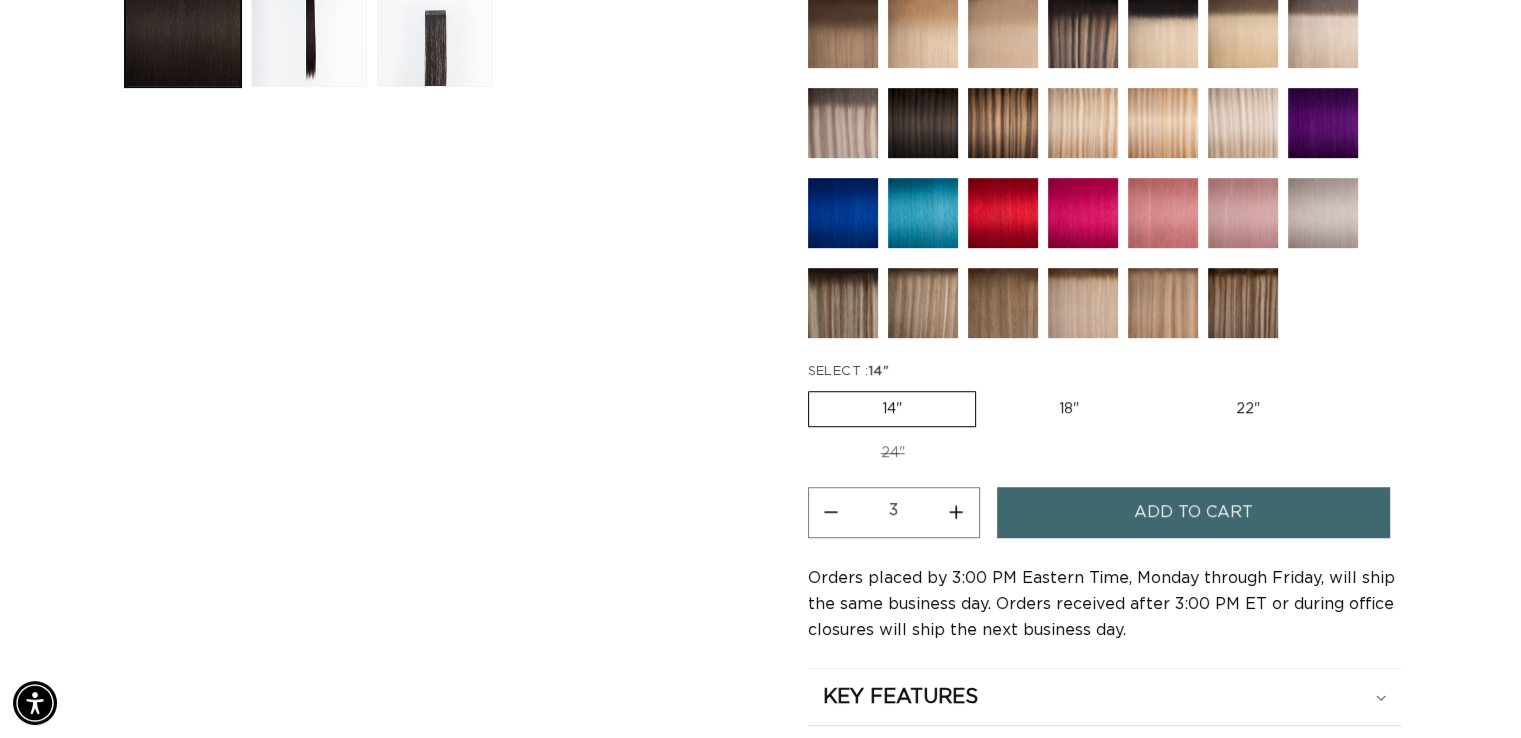 click on "Increase quantity for 1B Soft Black - Tape In" at bounding box center [956, 512] 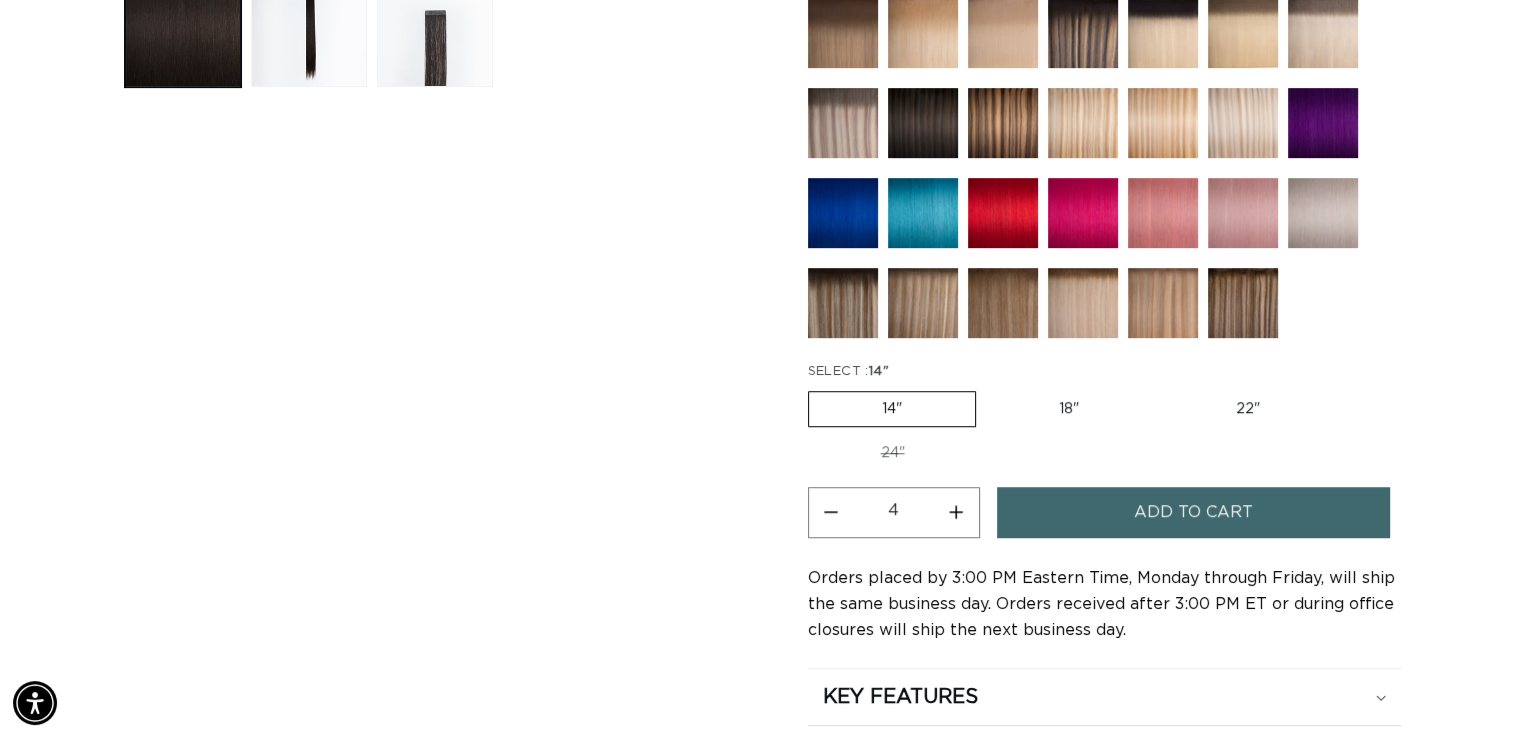 click on "Add to cart" at bounding box center (1194, 512) 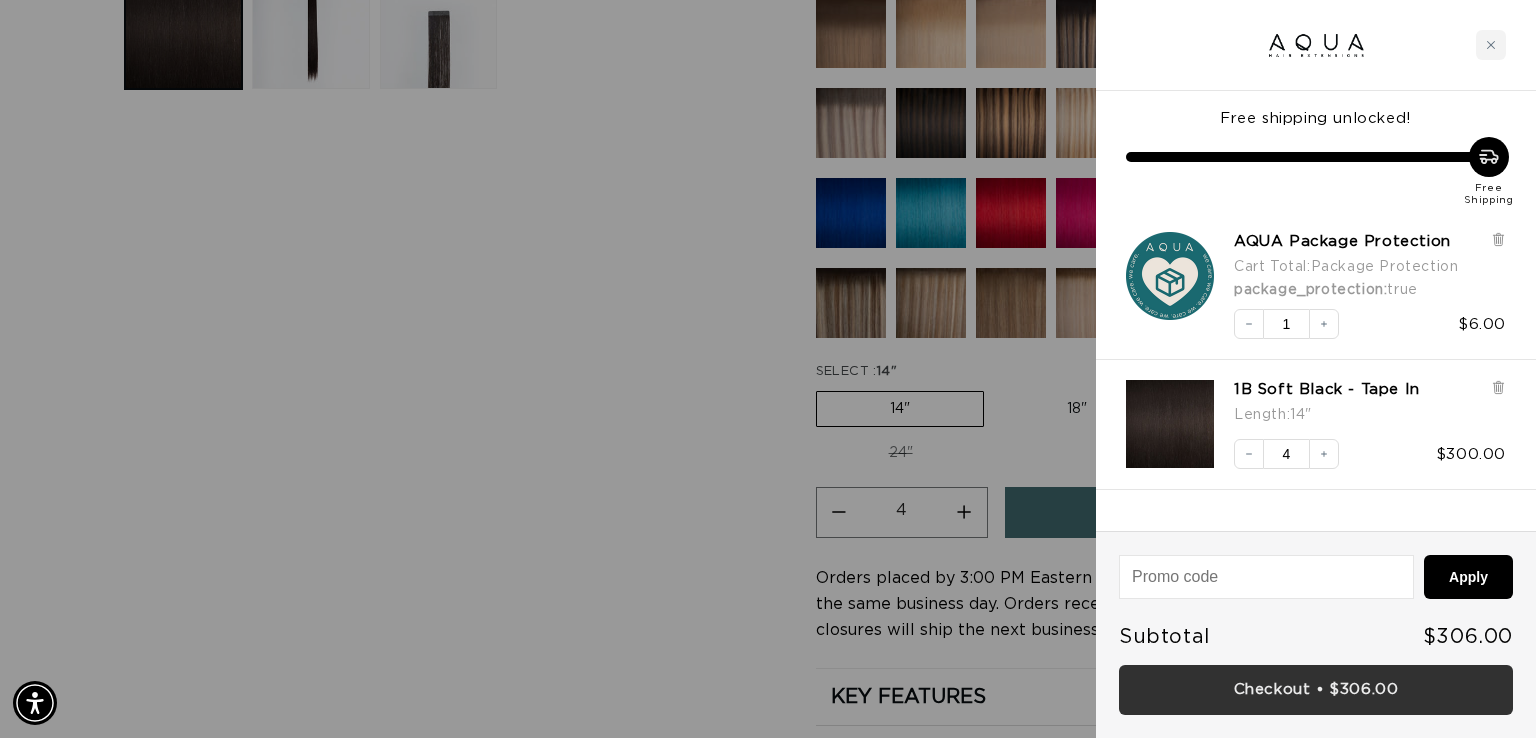 scroll, scrollTop: 0, scrollLeft: 0, axis: both 